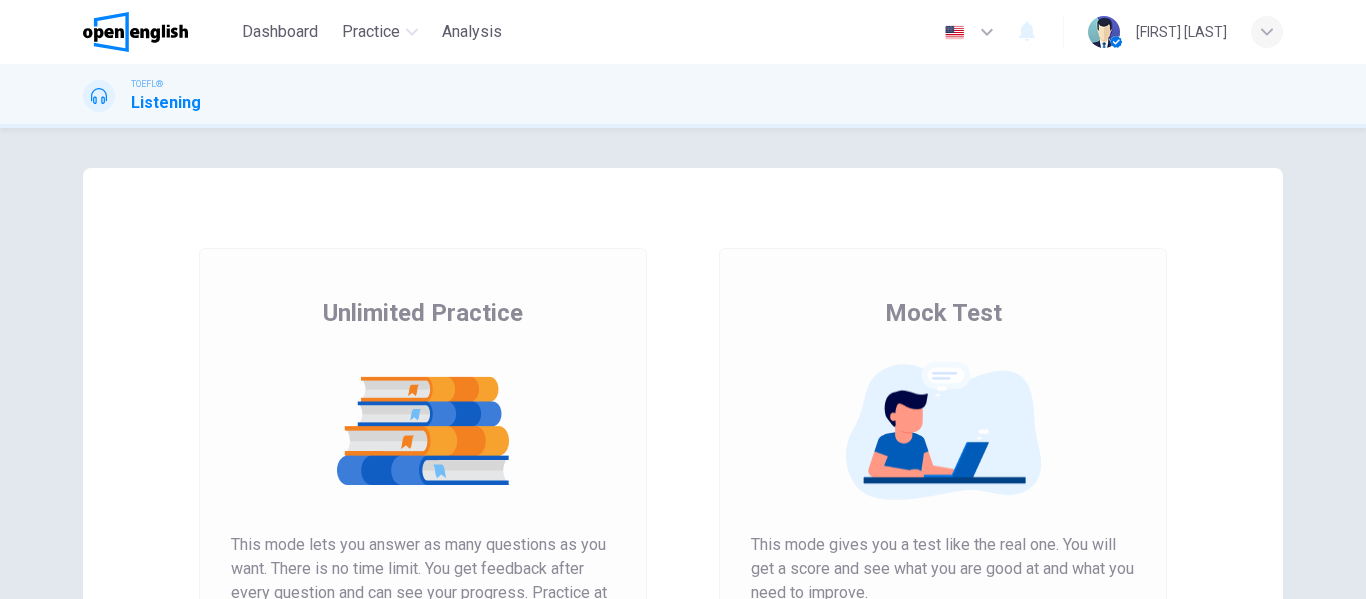 scroll, scrollTop: 0, scrollLeft: 0, axis: both 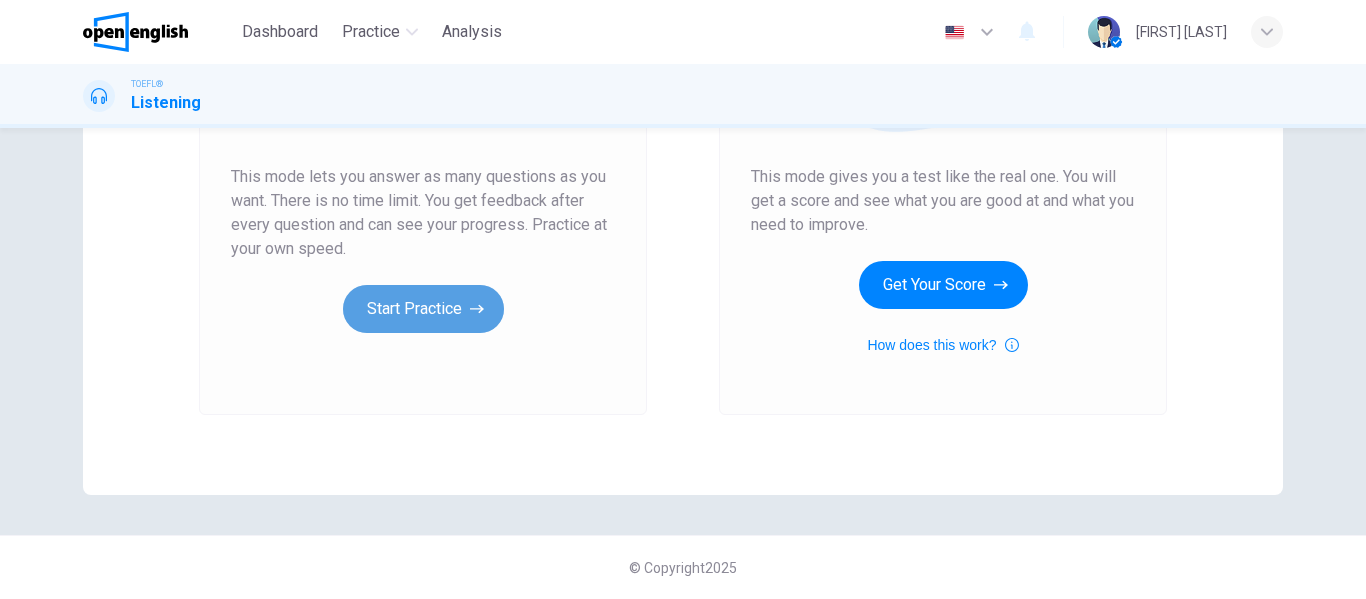 click on "Start Practice" at bounding box center (423, 309) 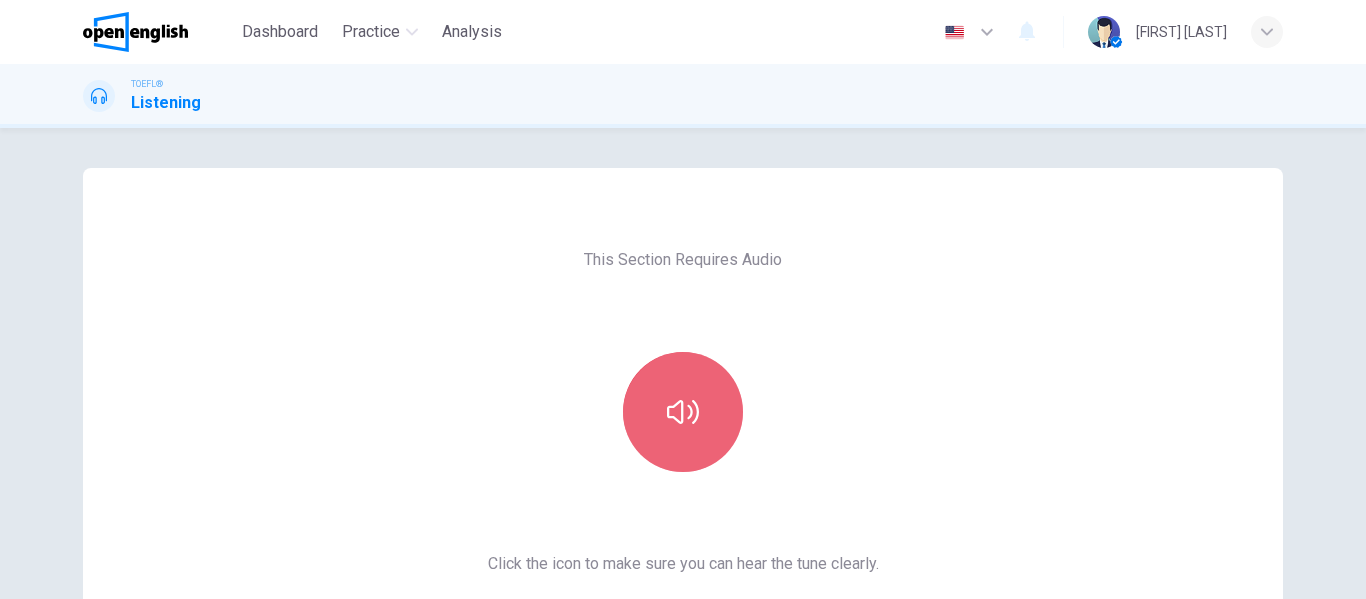 click at bounding box center [683, 412] 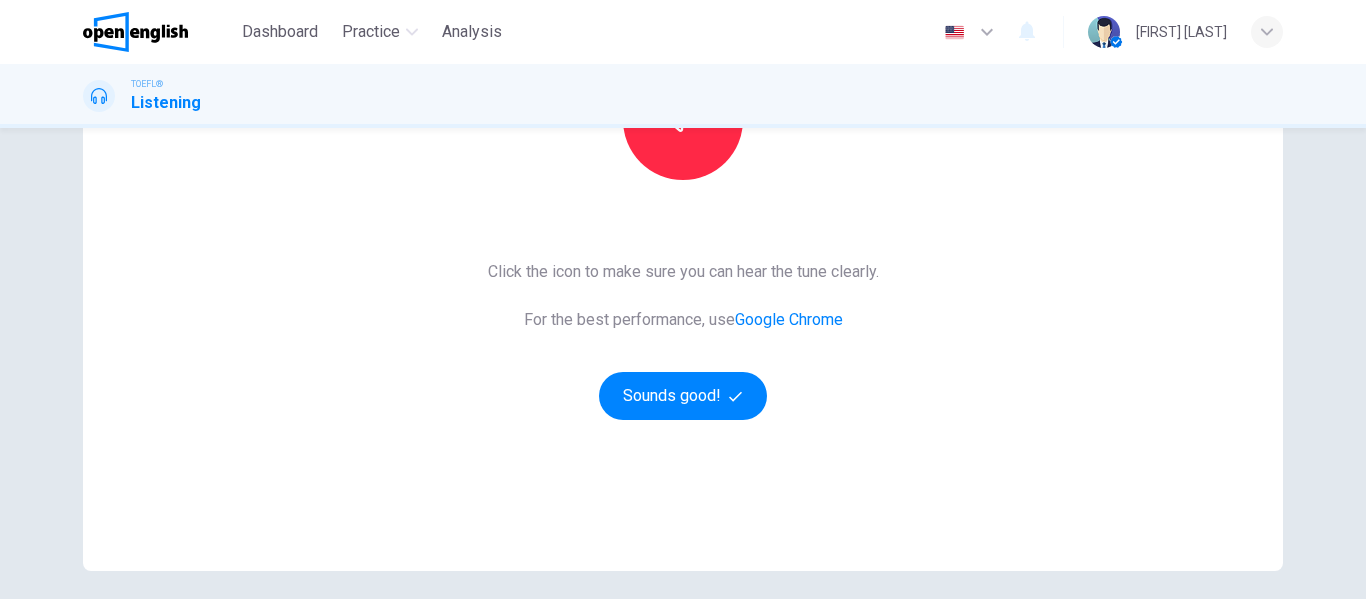 scroll, scrollTop: 301, scrollLeft: 0, axis: vertical 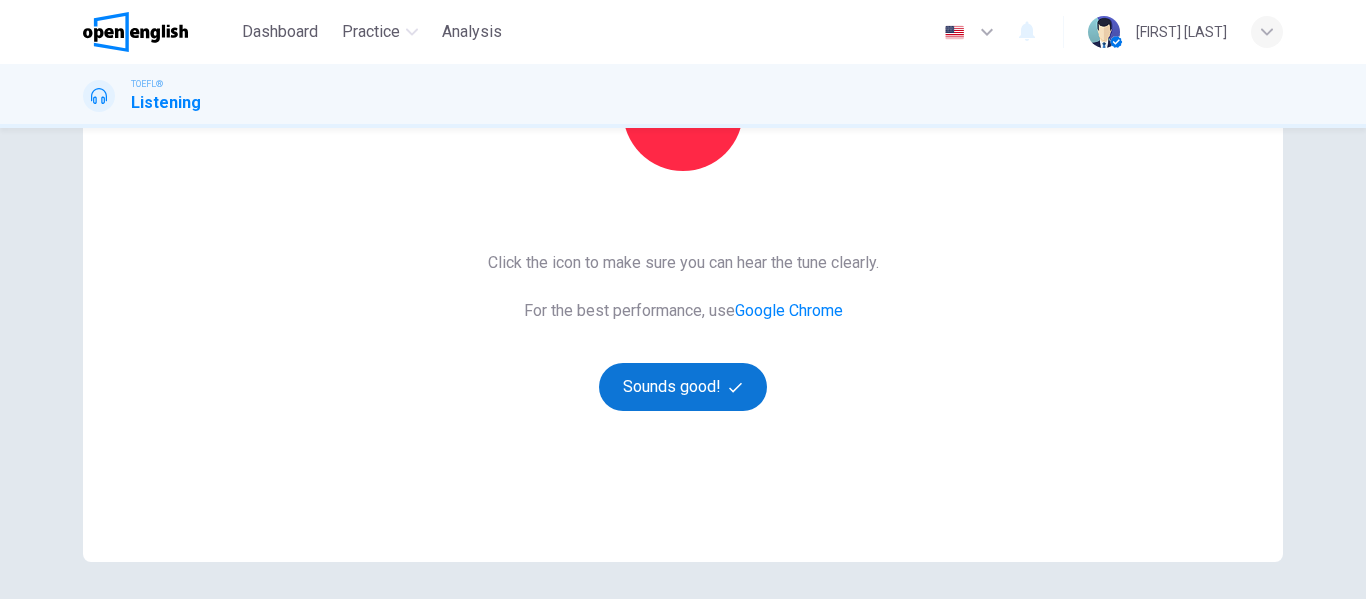 click on "Sounds good!" at bounding box center (683, 387) 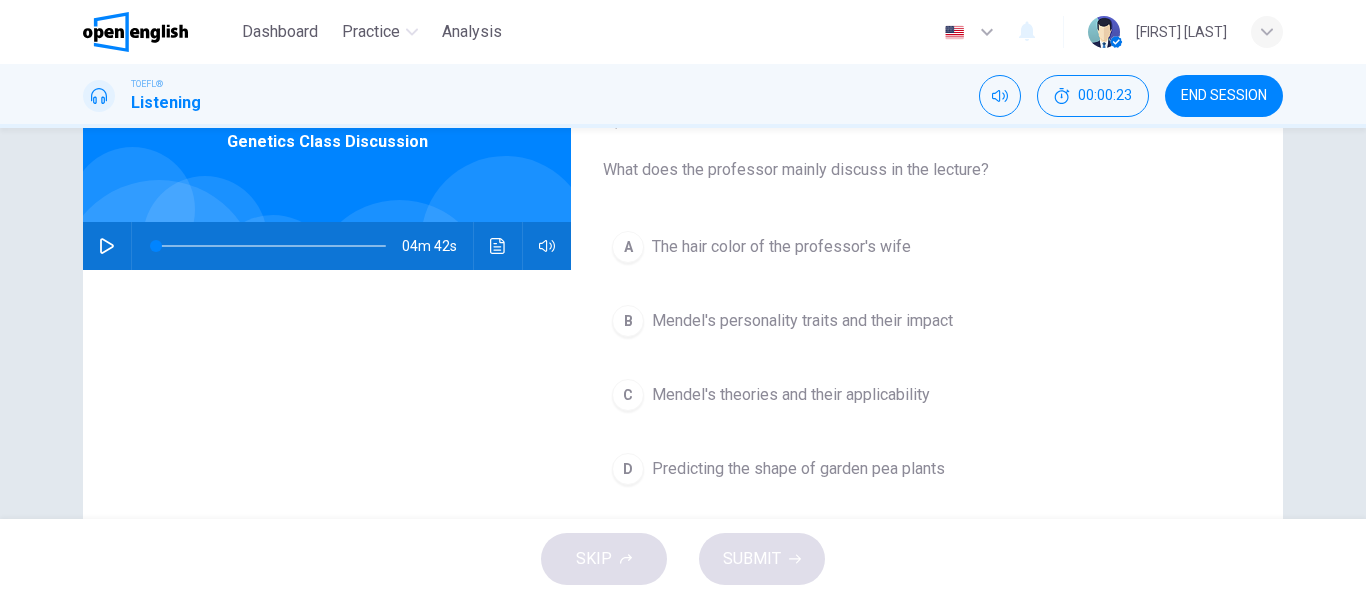 scroll, scrollTop: 0, scrollLeft: 0, axis: both 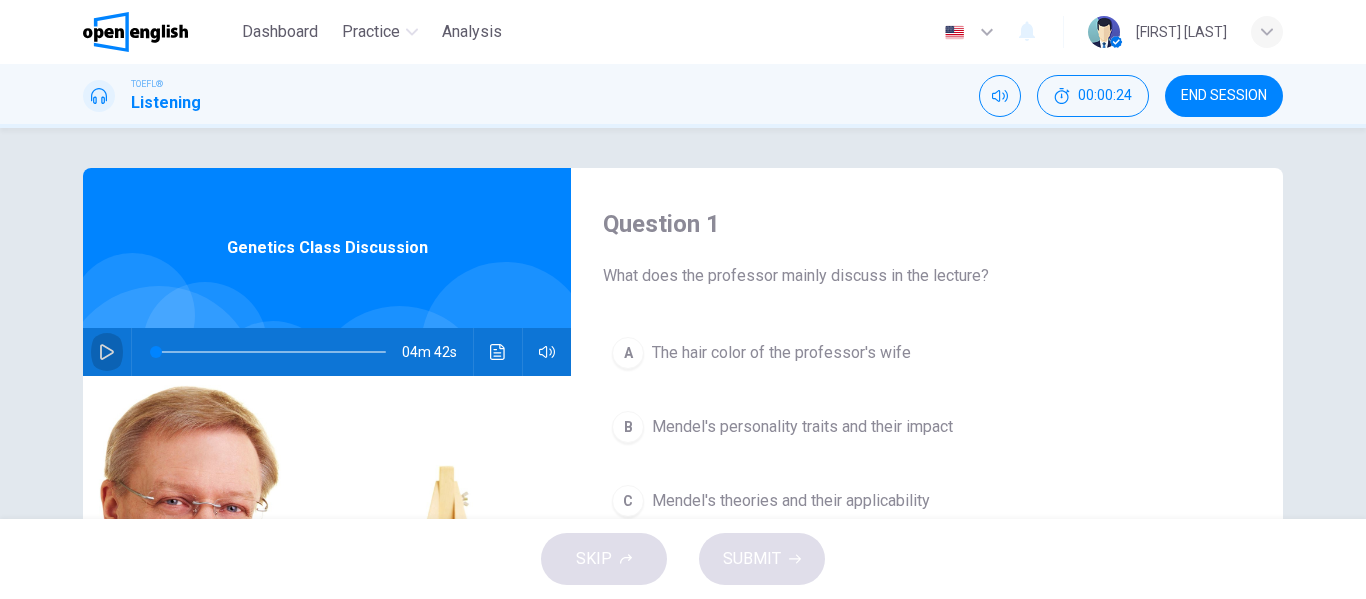 click at bounding box center (107, 352) 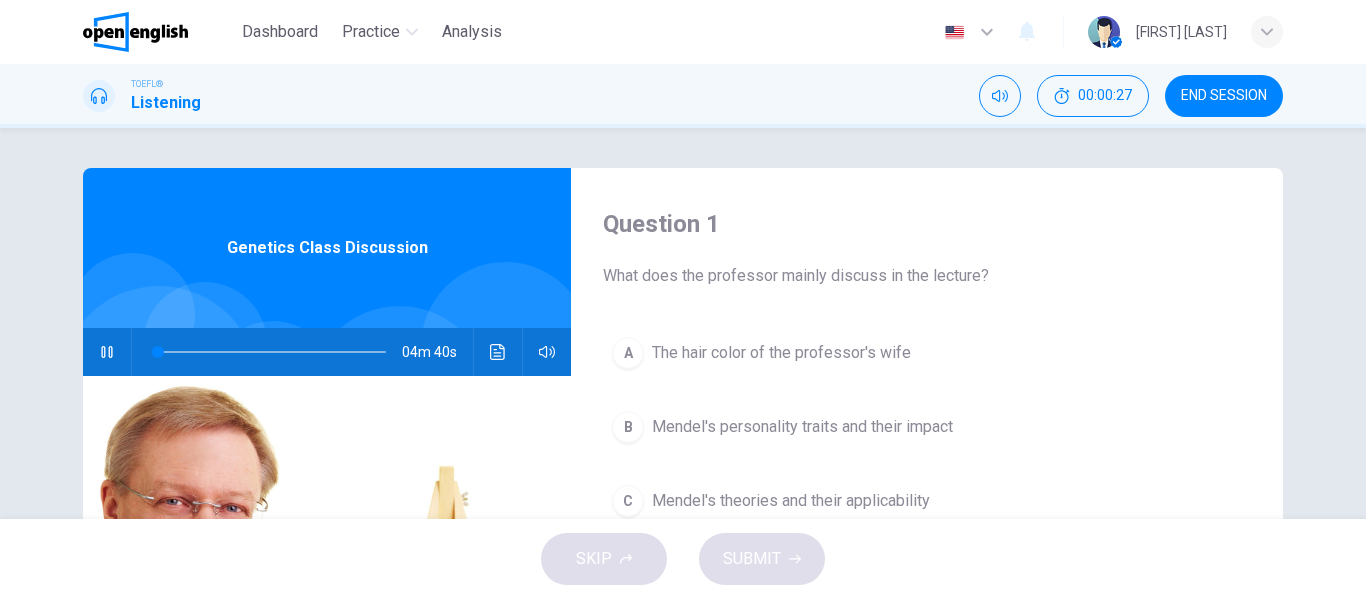 type 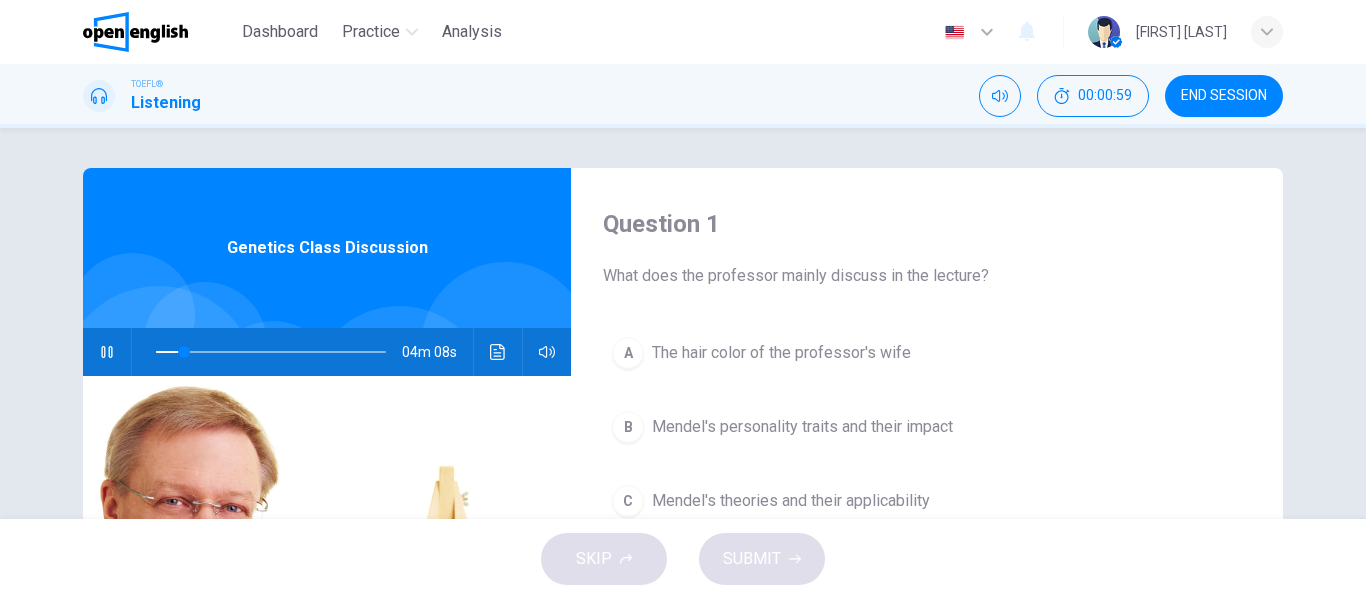 click on "Question 1 What does the professor mainly discuss in the lecture? A The explanation of why his wife had red hair B Mendel's personality traits and their impact C Mendel's theories and their applicability D Predicting the shape of garden pea plants" at bounding box center [927, 515] 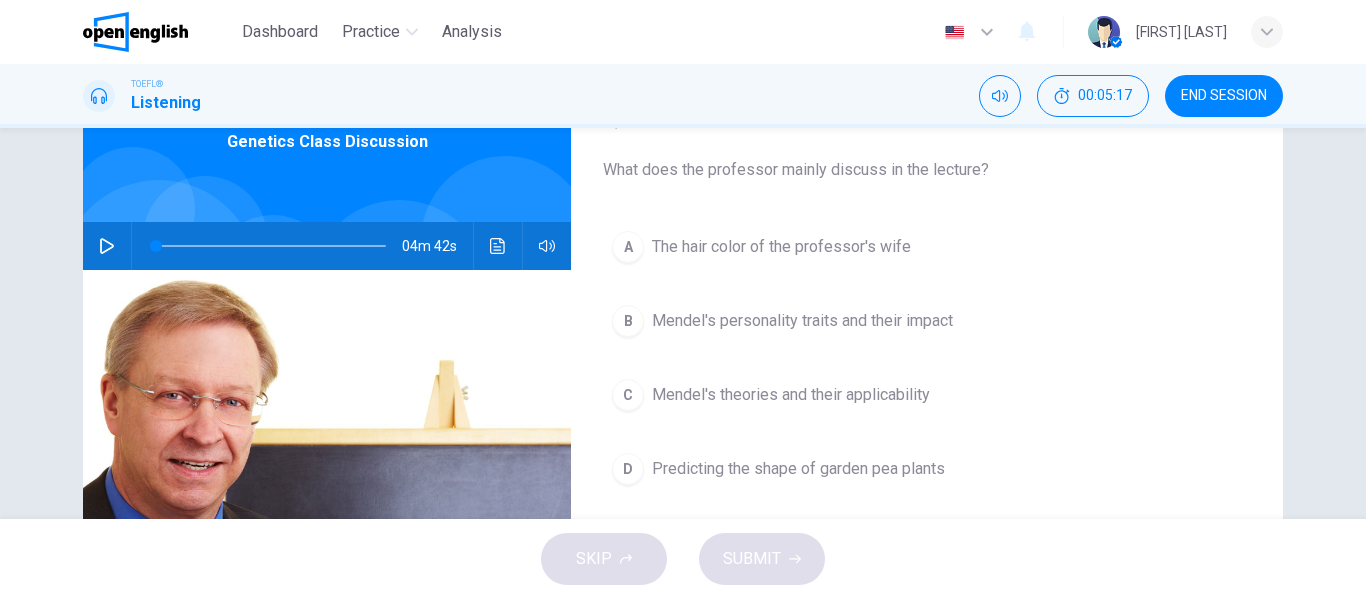 scroll, scrollTop: 105, scrollLeft: 0, axis: vertical 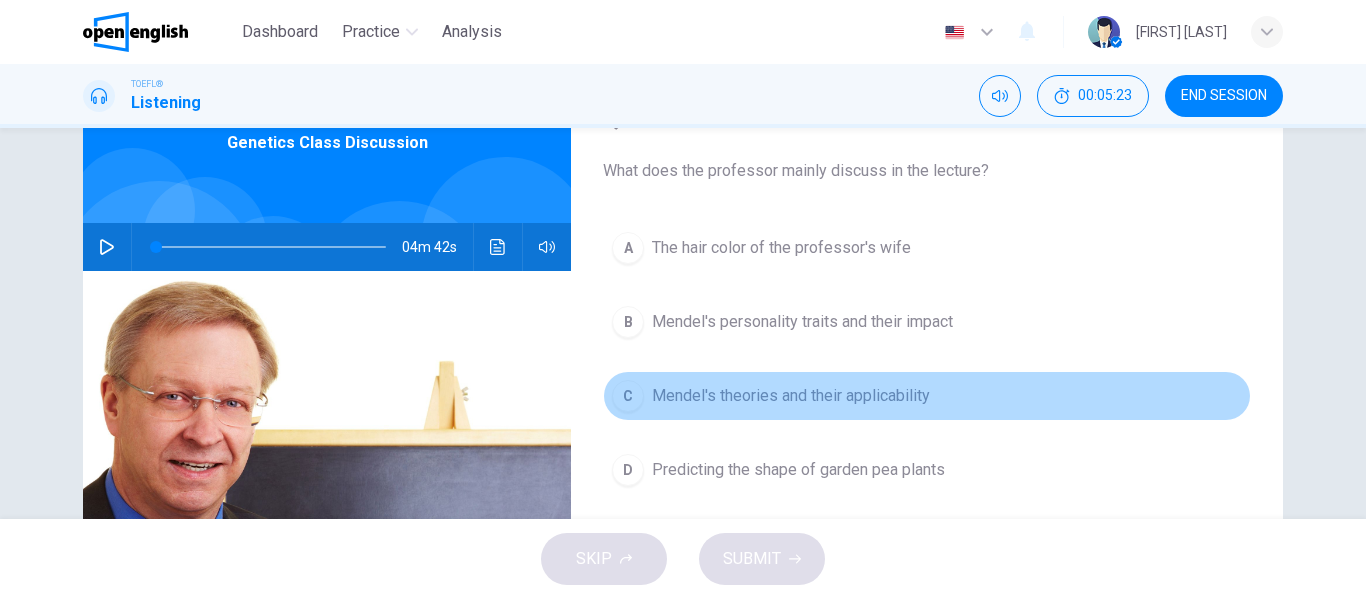 click on "Mendel's theories and their applicability" at bounding box center [781, 248] 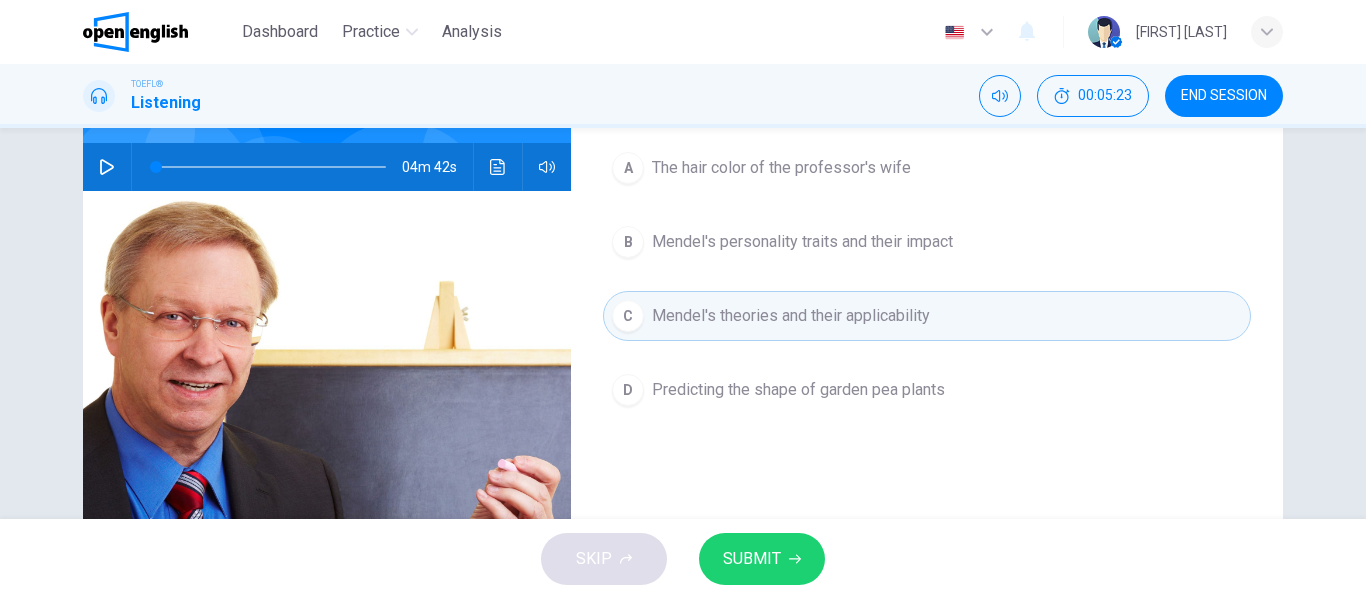 scroll, scrollTop: 193, scrollLeft: 0, axis: vertical 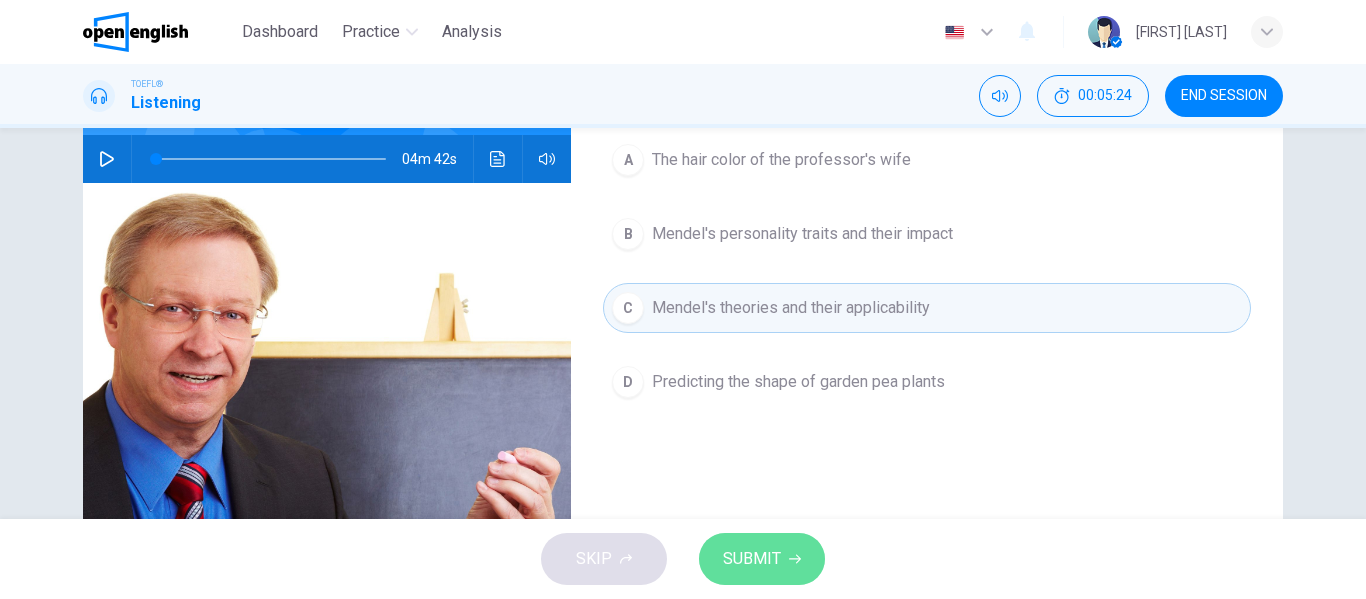 click on "SUBMIT" at bounding box center (752, 559) 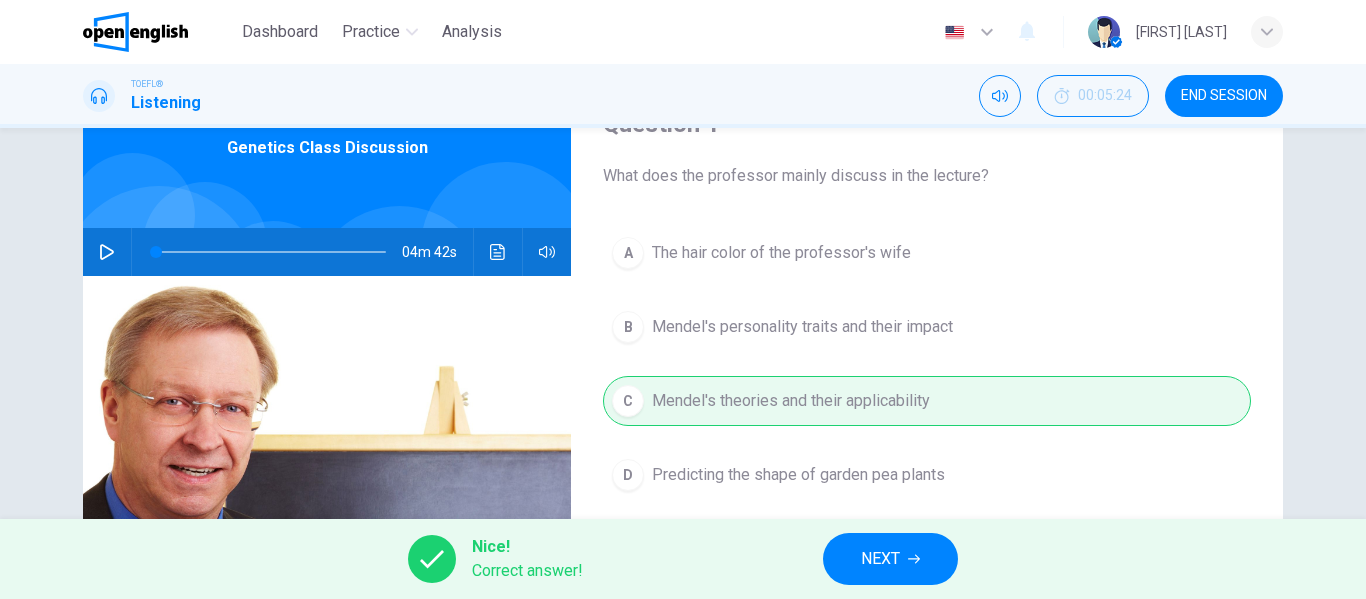 scroll, scrollTop: 91, scrollLeft: 0, axis: vertical 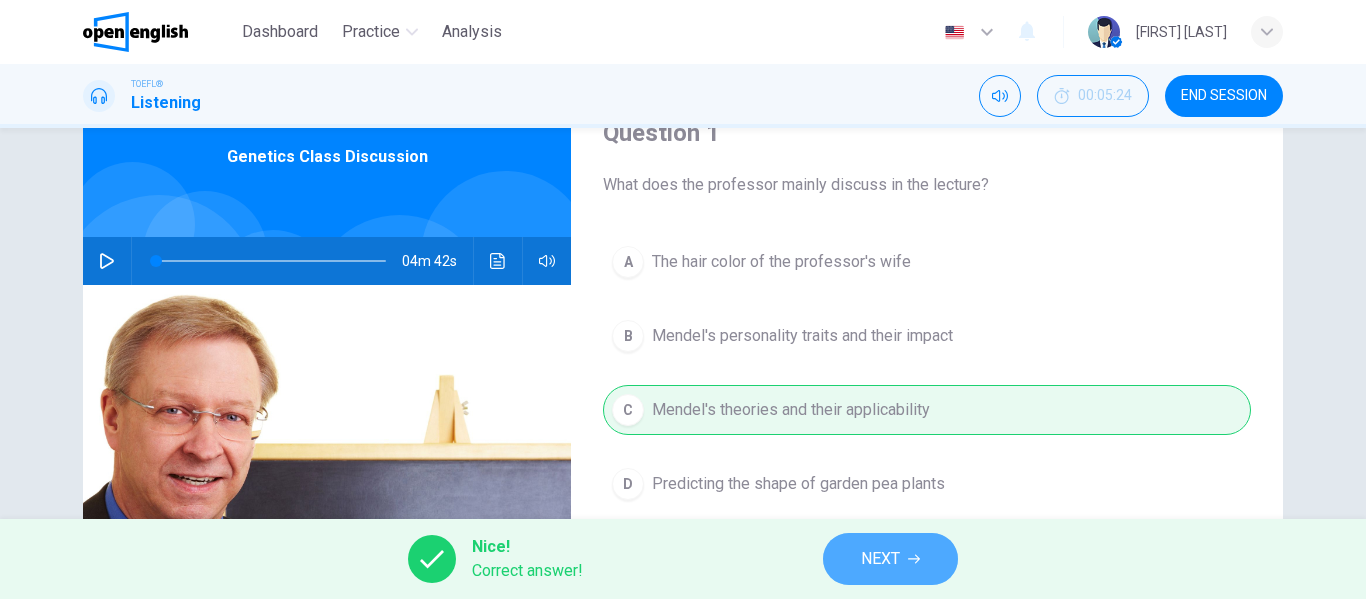click on "NEXT" at bounding box center (890, 559) 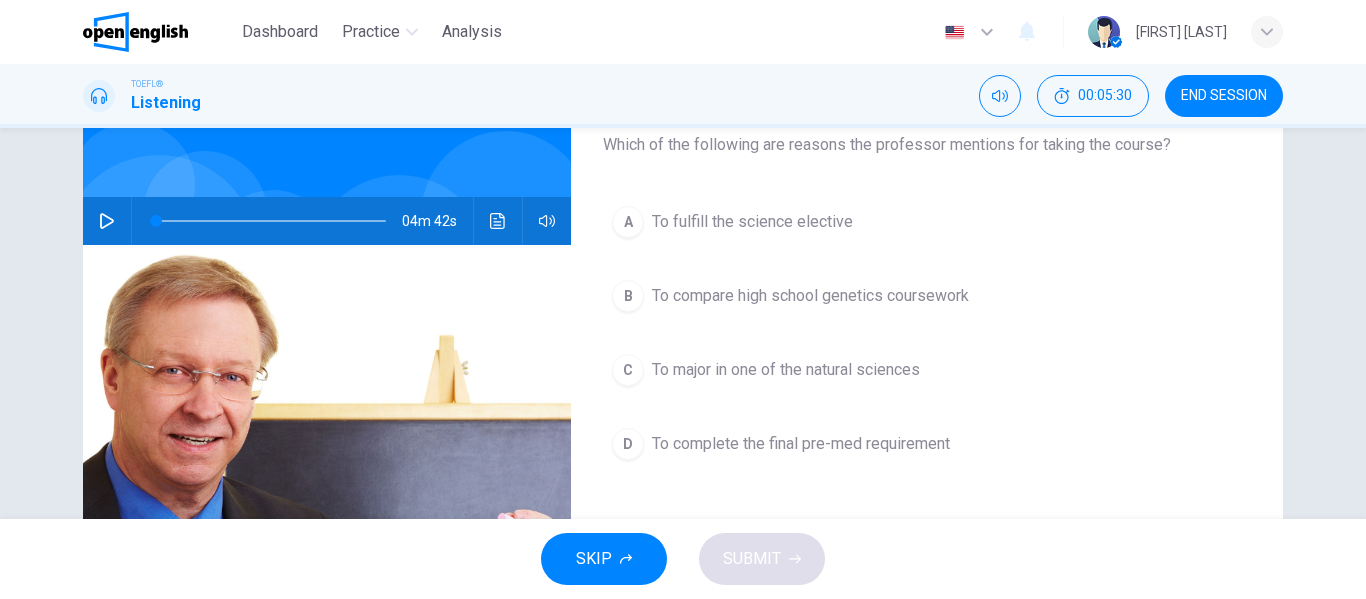 scroll, scrollTop: 132, scrollLeft: 0, axis: vertical 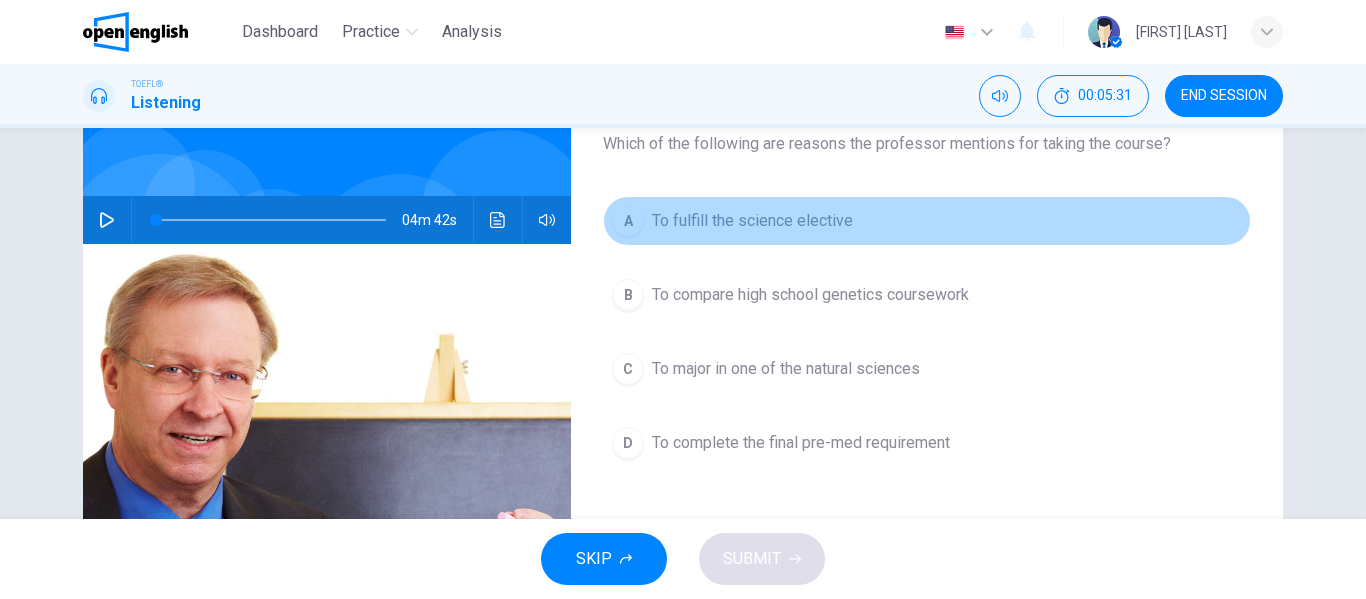 click on "To fulfill the science elective" at bounding box center (752, 221) 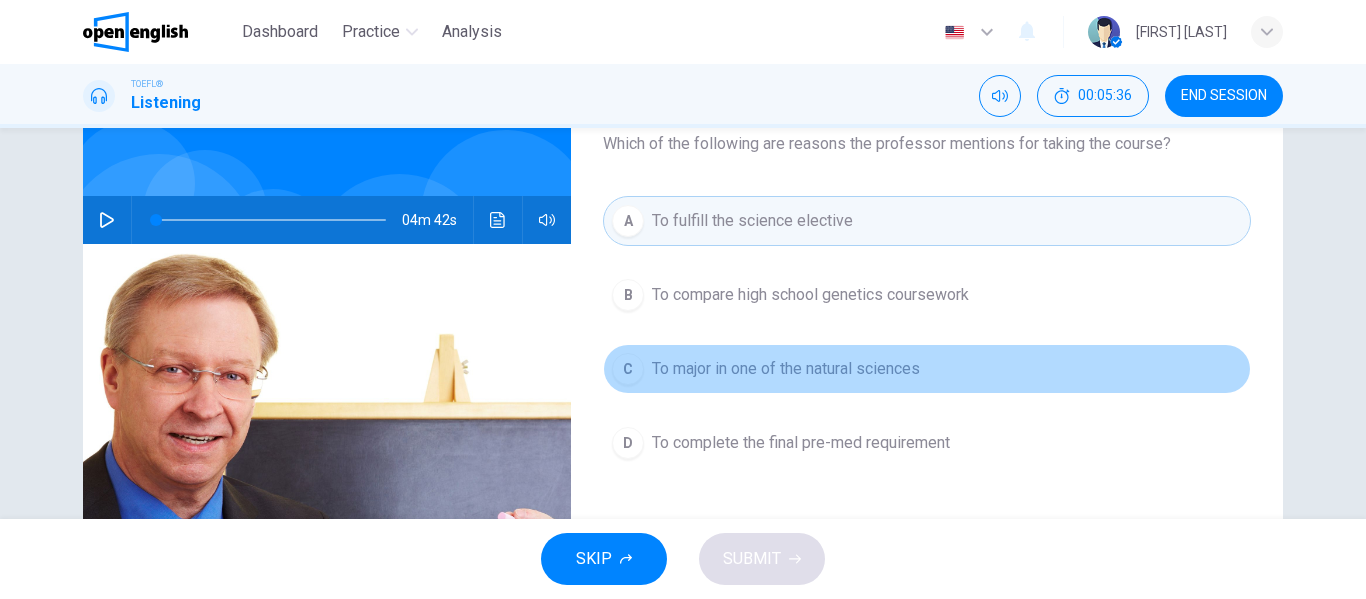 click on "To major in one of the natural sciences" at bounding box center (810, 295) 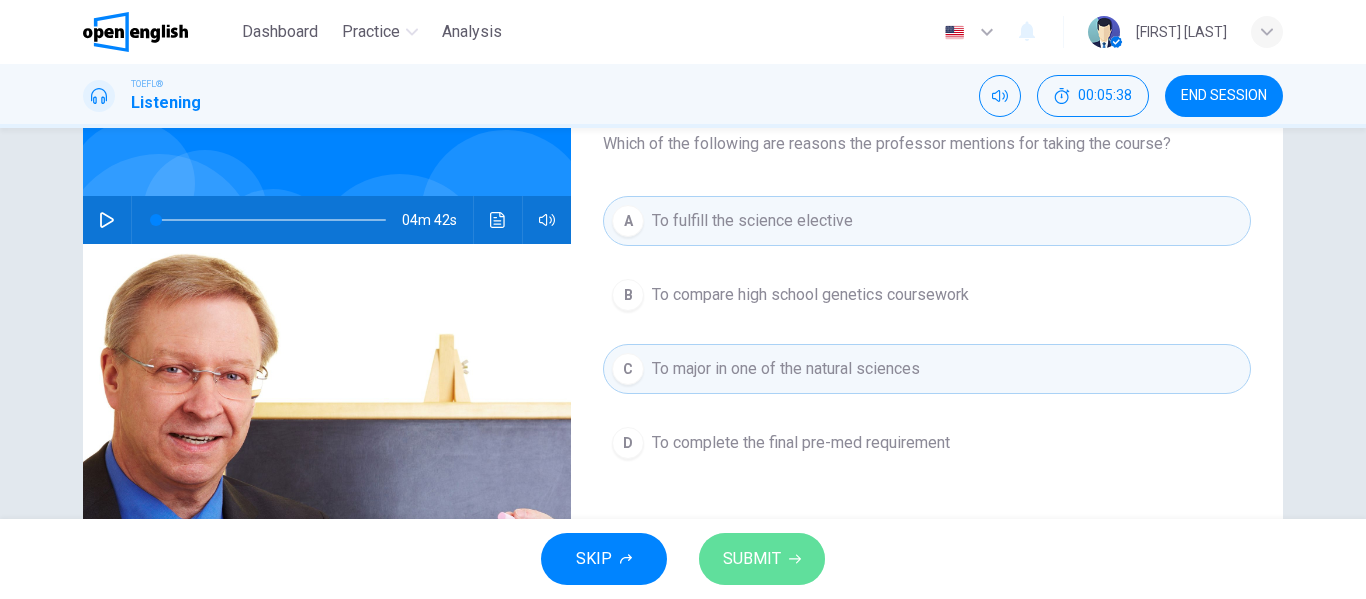 click on "SUBMIT" at bounding box center [762, 559] 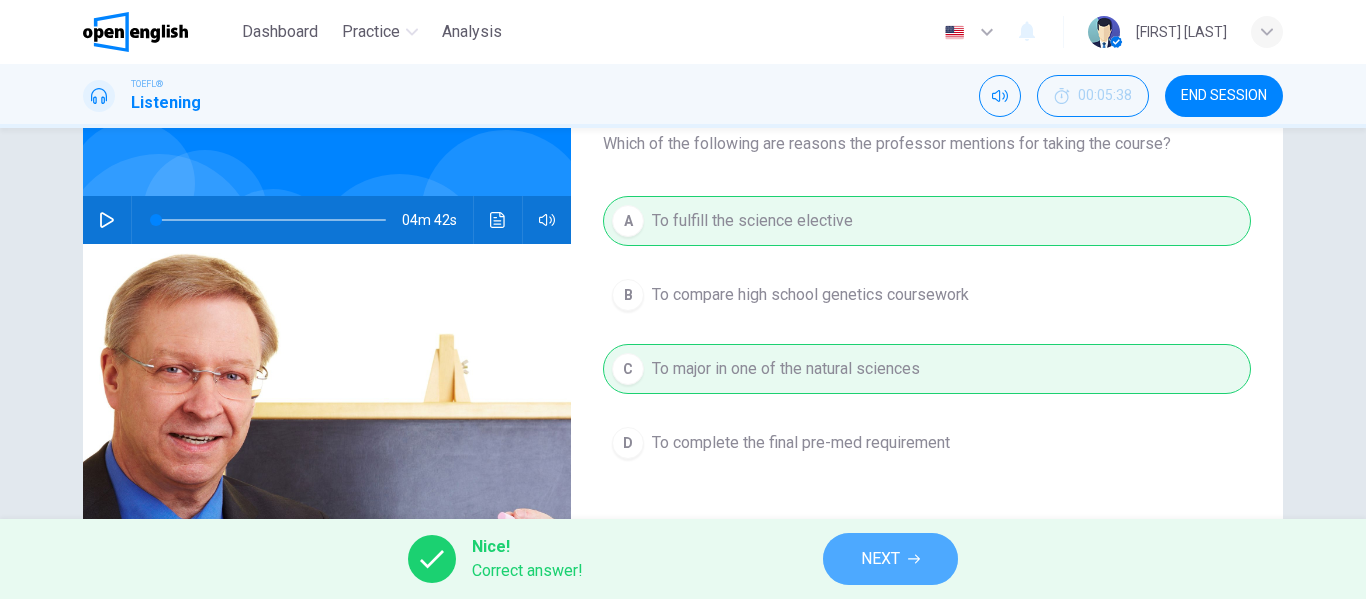 click on "NEXT" at bounding box center [880, 559] 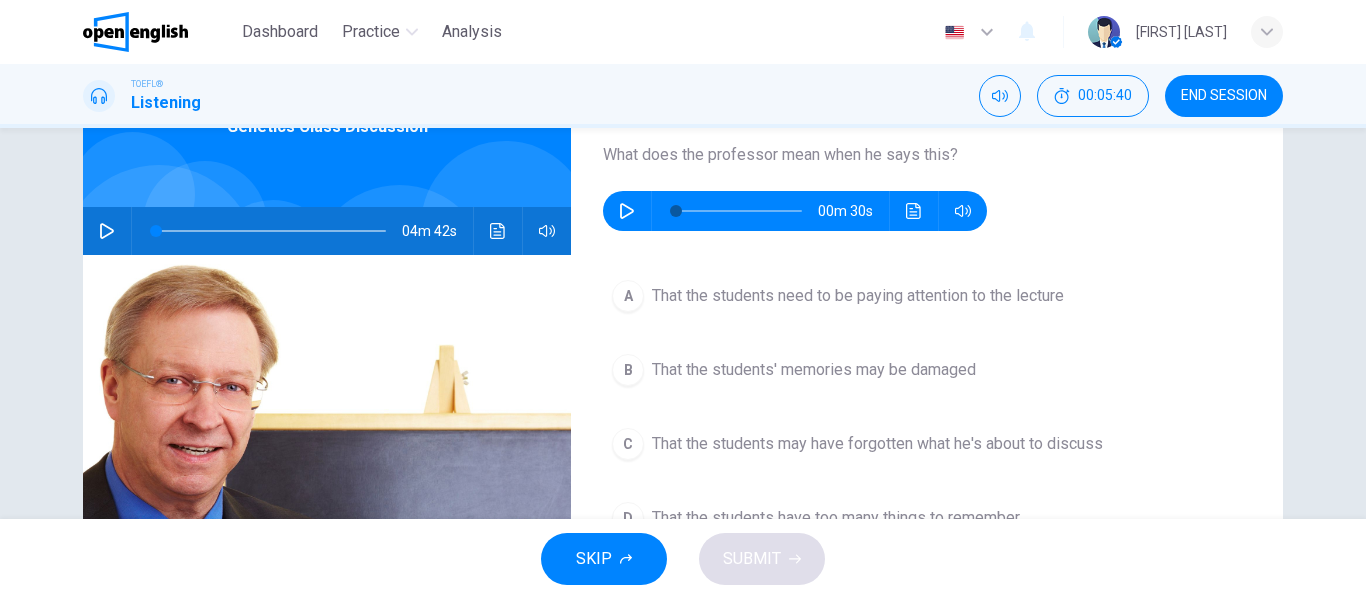 scroll, scrollTop: 125, scrollLeft: 0, axis: vertical 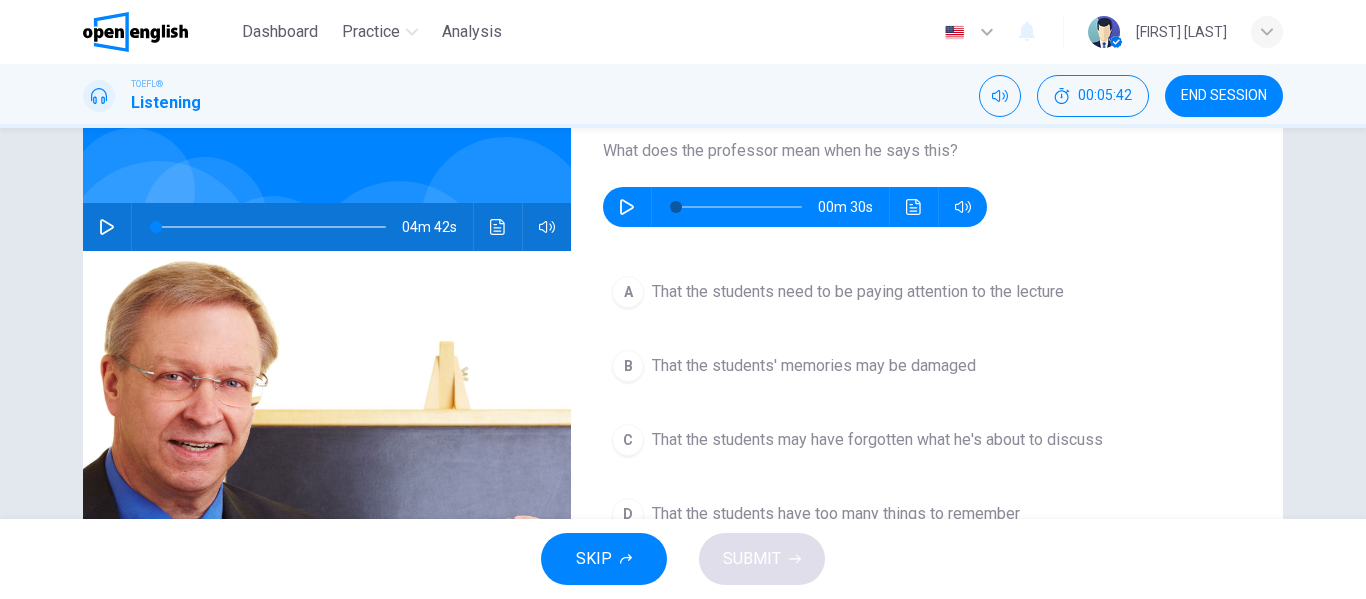 click at bounding box center [627, 207] 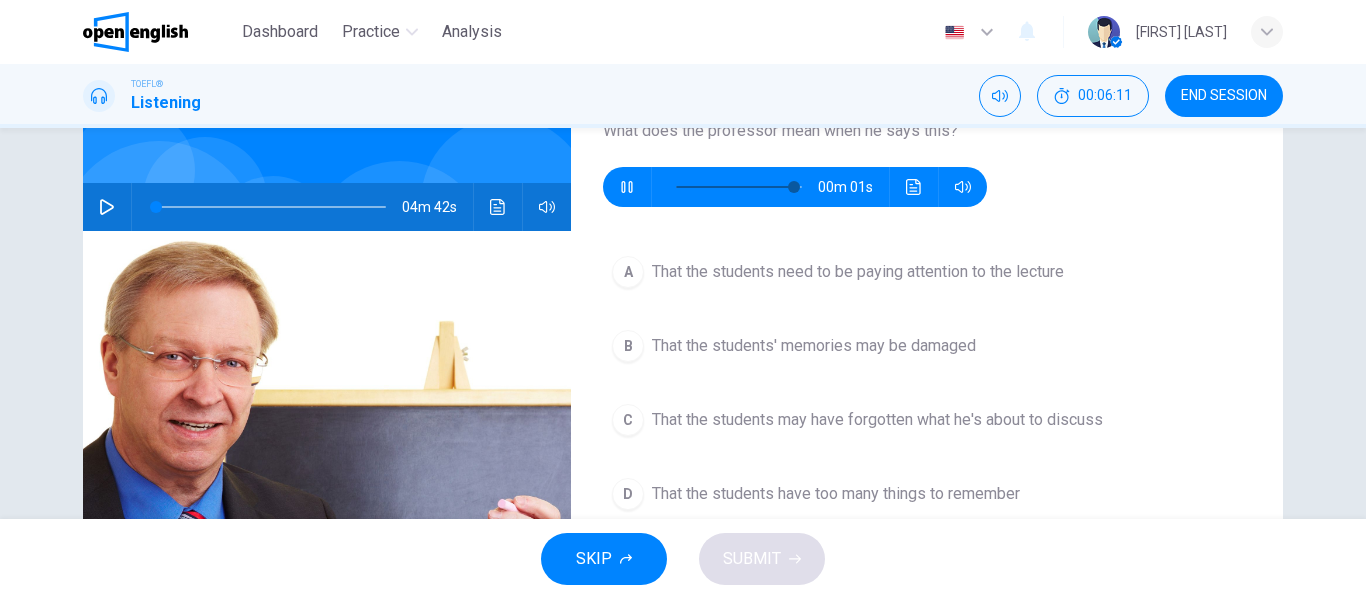 scroll, scrollTop: 146, scrollLeft: 0, axis: vertical 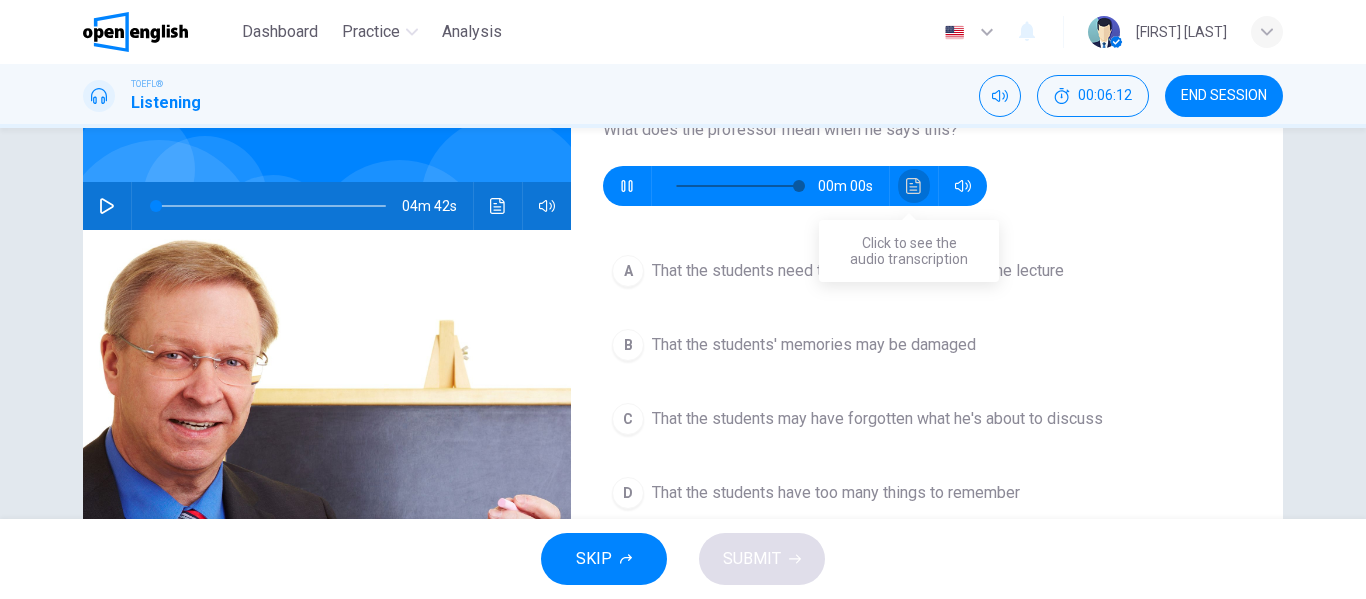 click at bounding box center [913, 186] 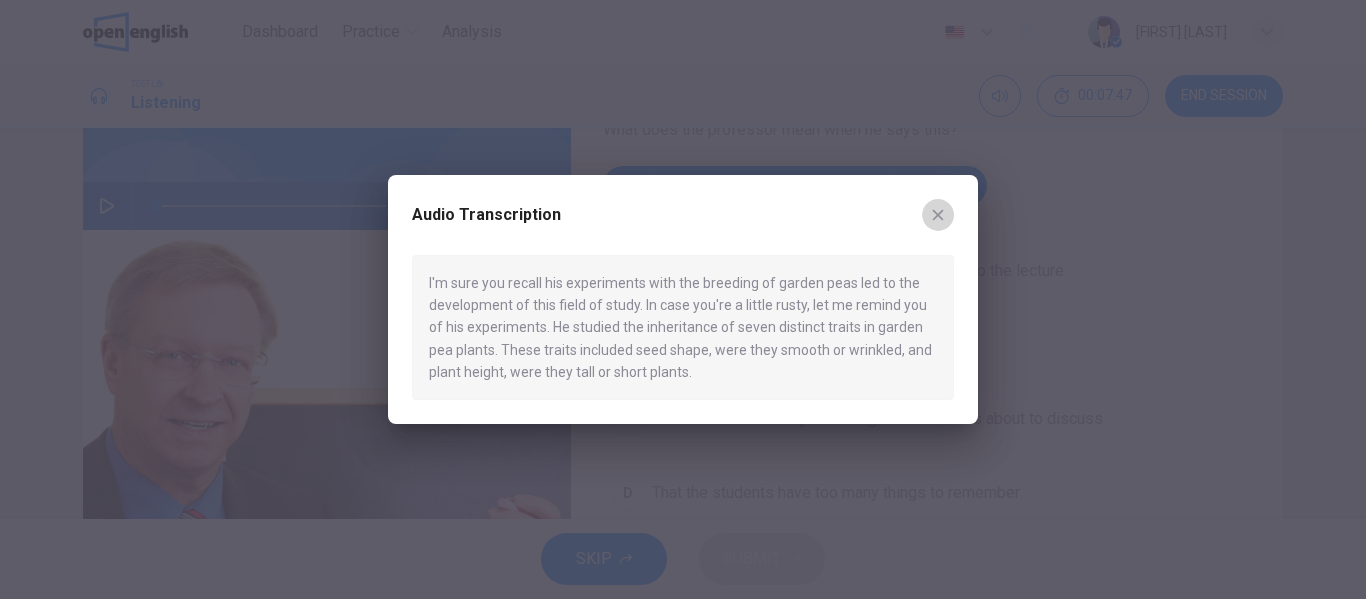 click at bounding box center (938, 215) 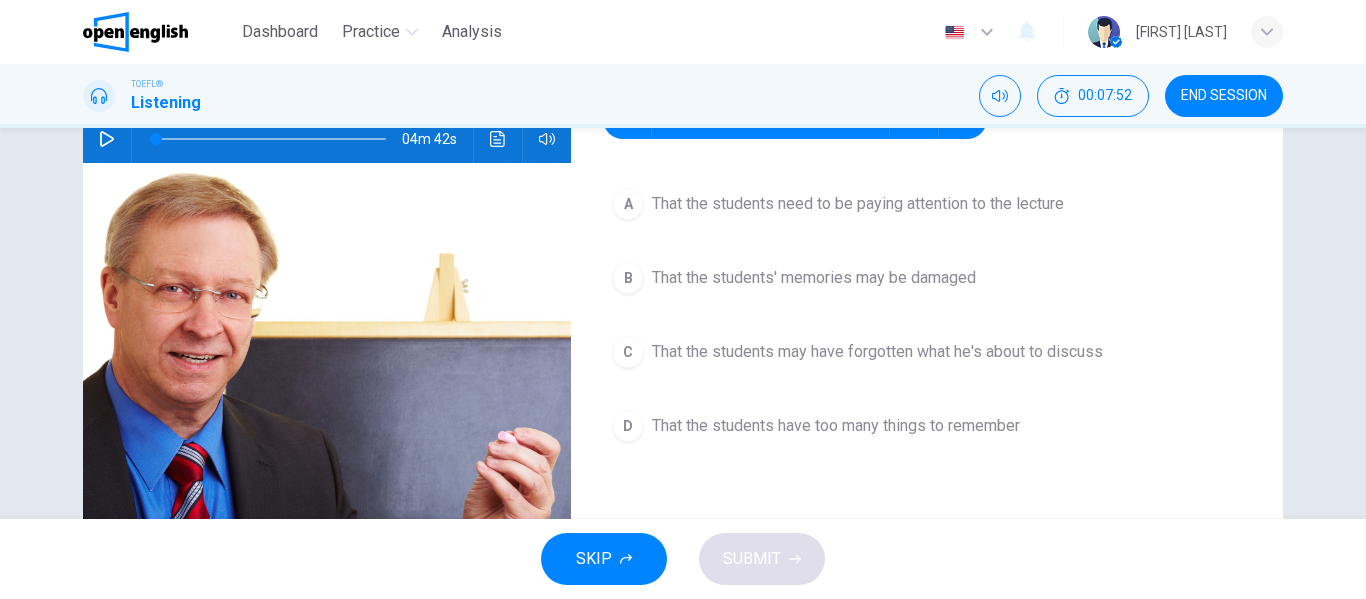 scroll, scrollTop: 214, scrollLeft: 0, axis: vertical 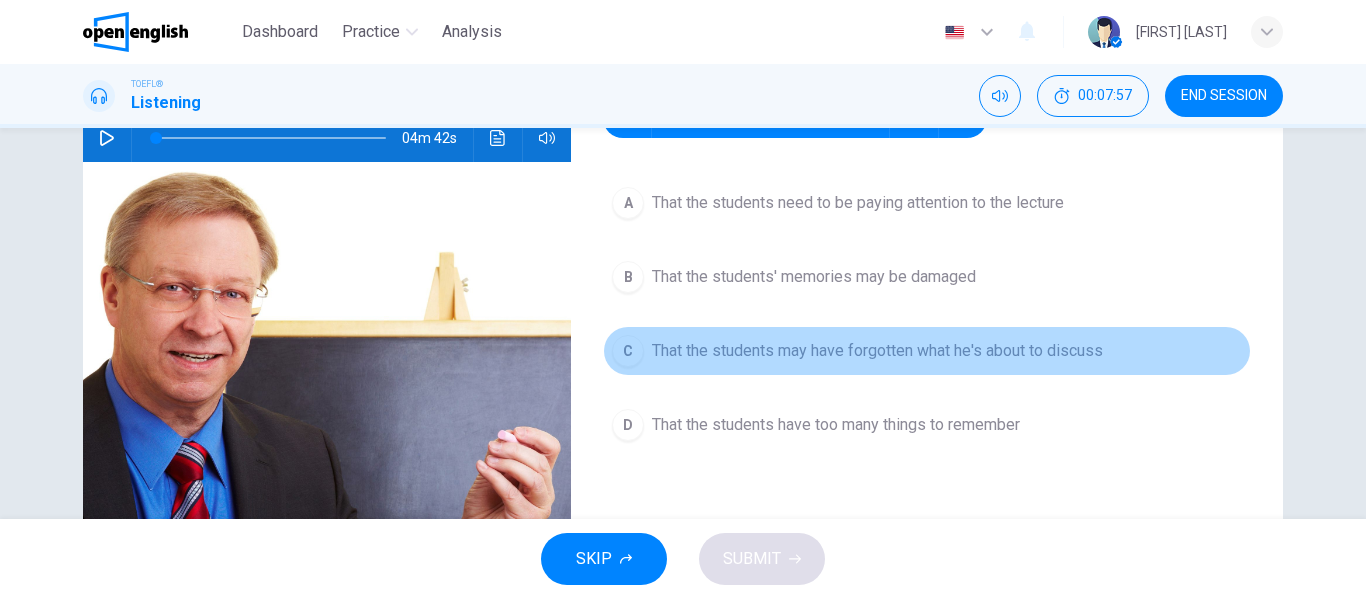 click on "That the students may have forgotten what he's about to discuss" at bounding box center [858, 203] 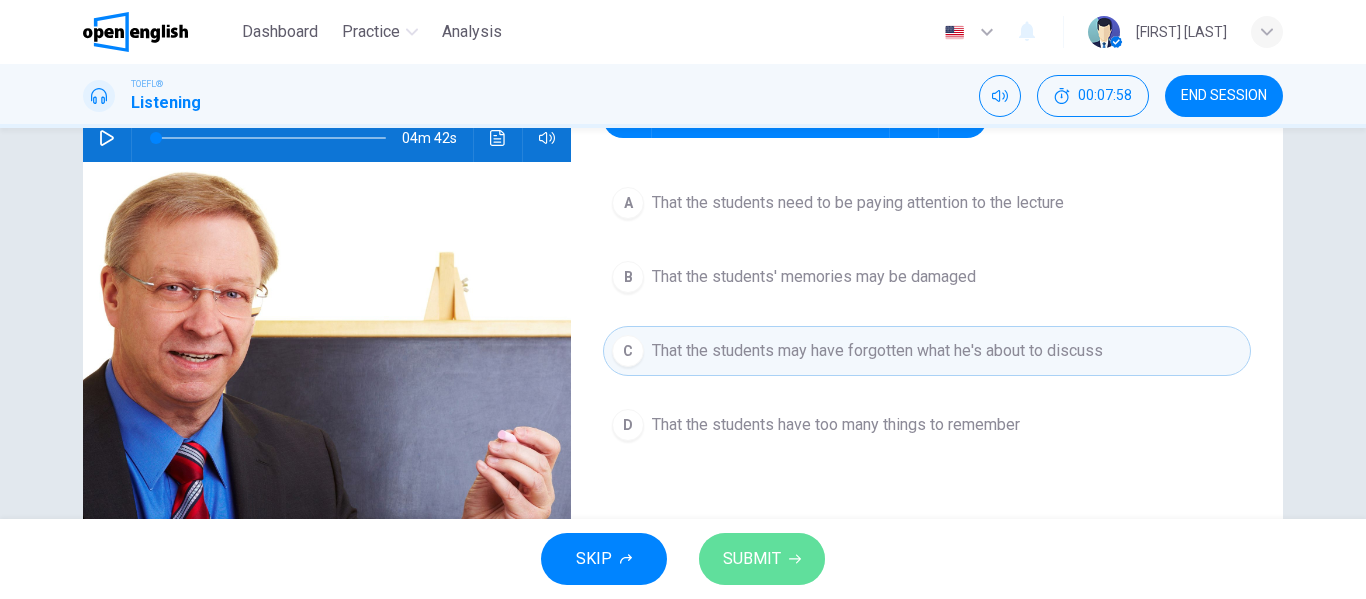 click on "SUBMIT" at bounding box center (762, 559) 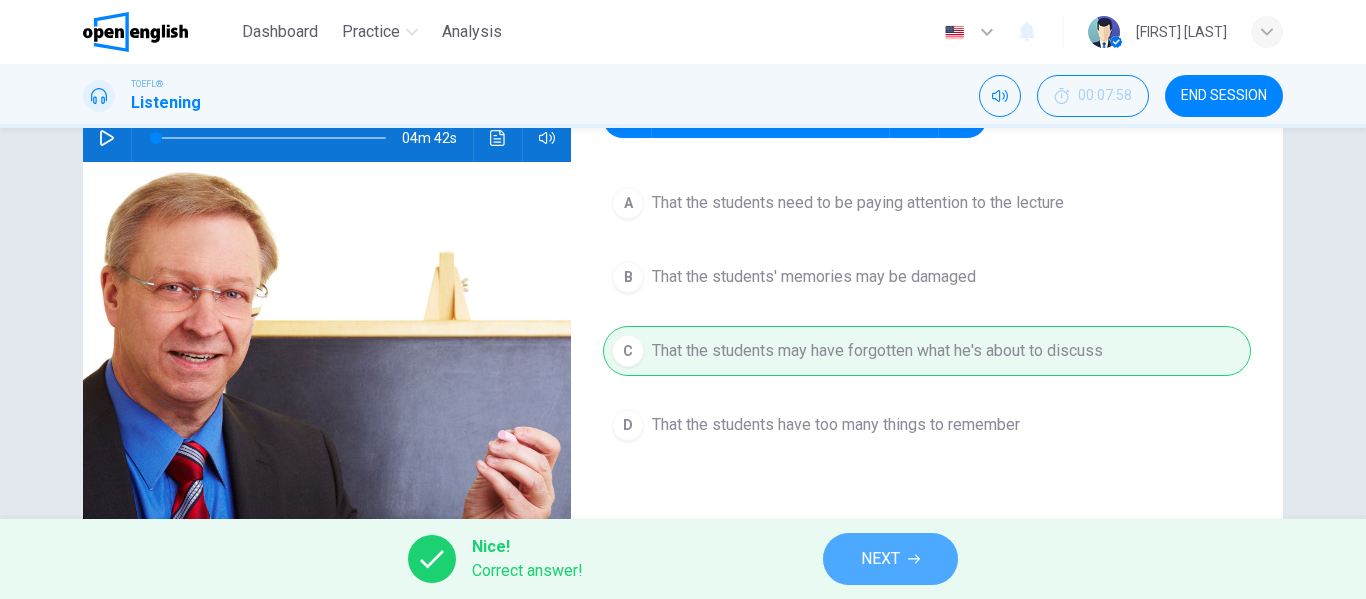 click on "NEXT" at bounding box center (880, 559) 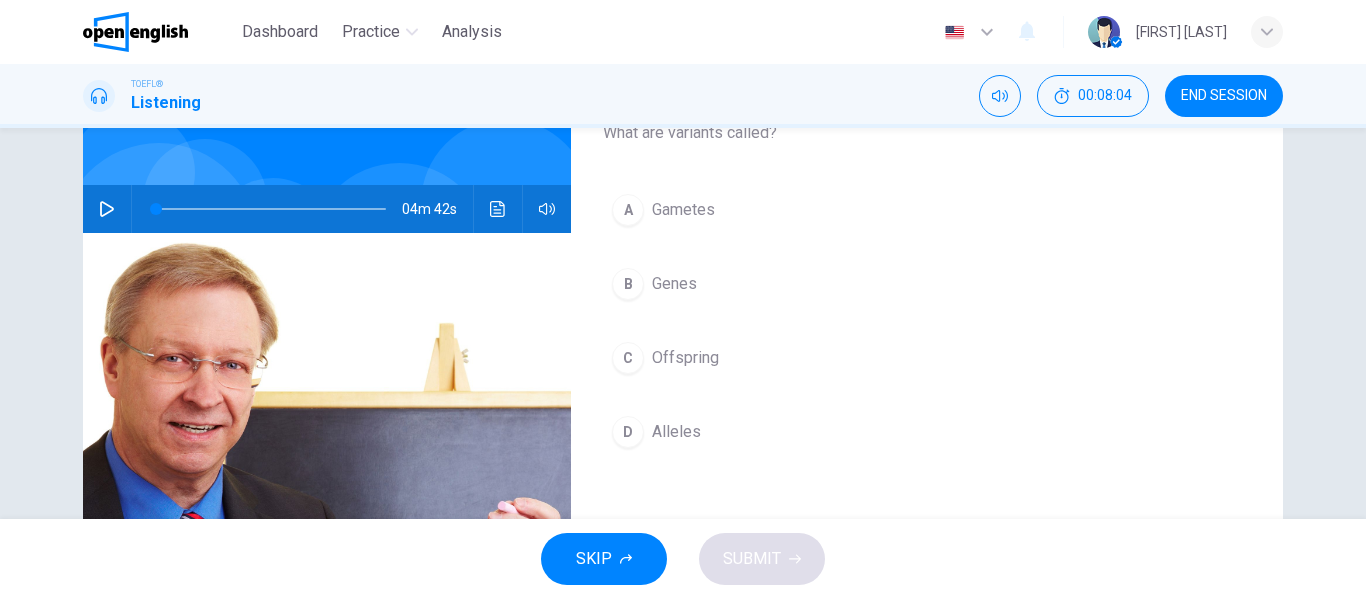 scroll, scrollTop: 111, scrollLeft: 0, axis: vertical 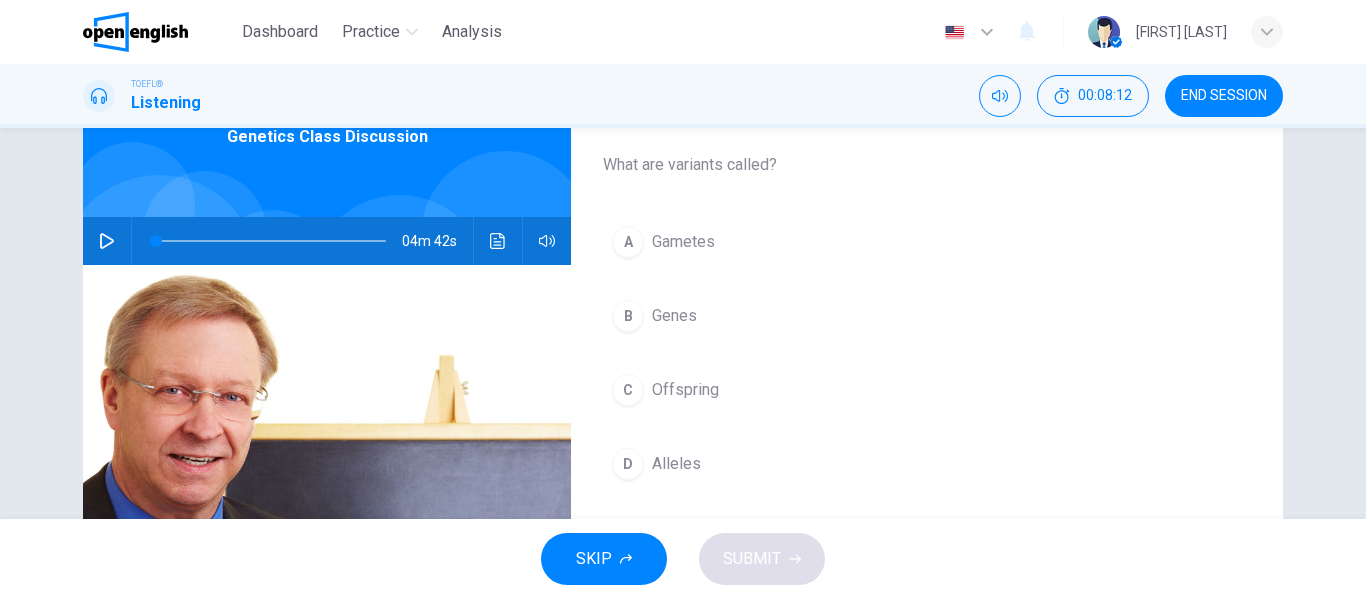 click on "Alleles" at bounding box center [683, 242] 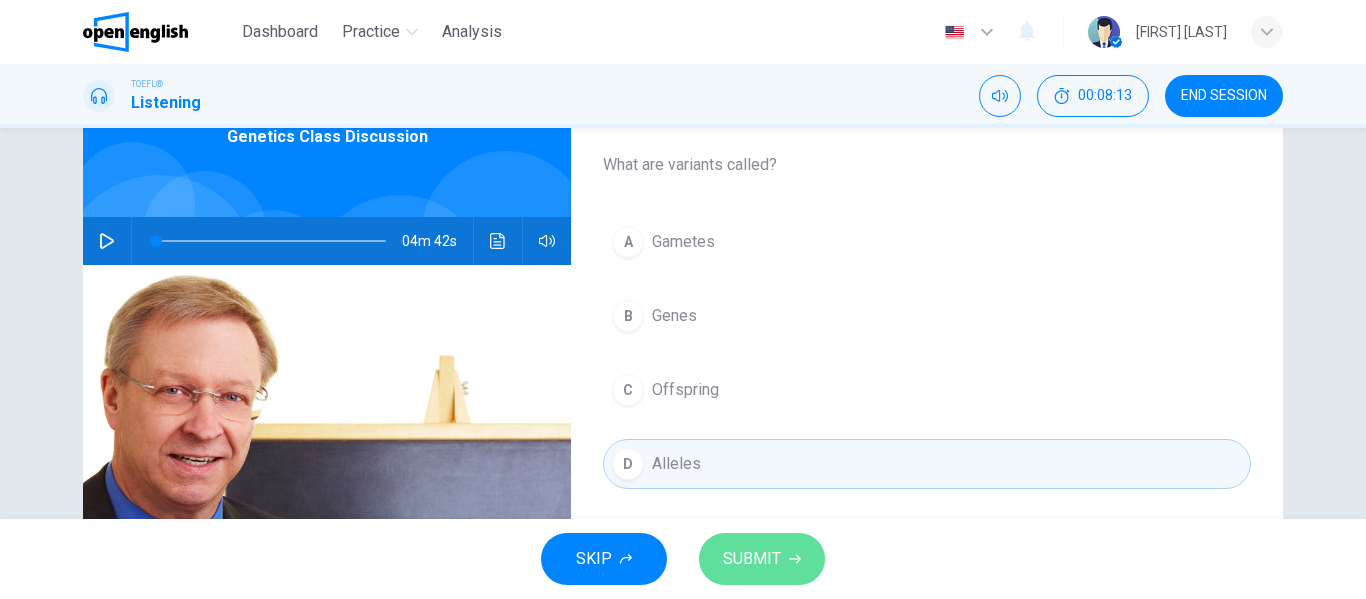 click on "SUBMIT" at bounding box center [752, 559] 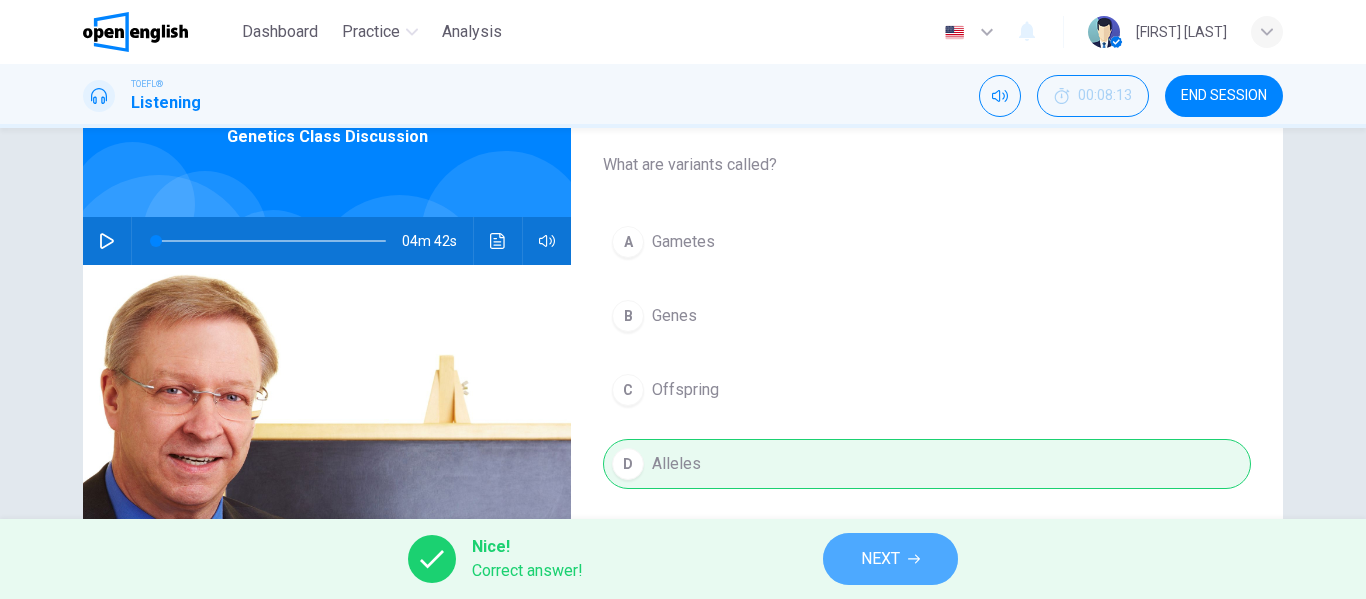 click on "NEXT" at bounding box center (880, 559) 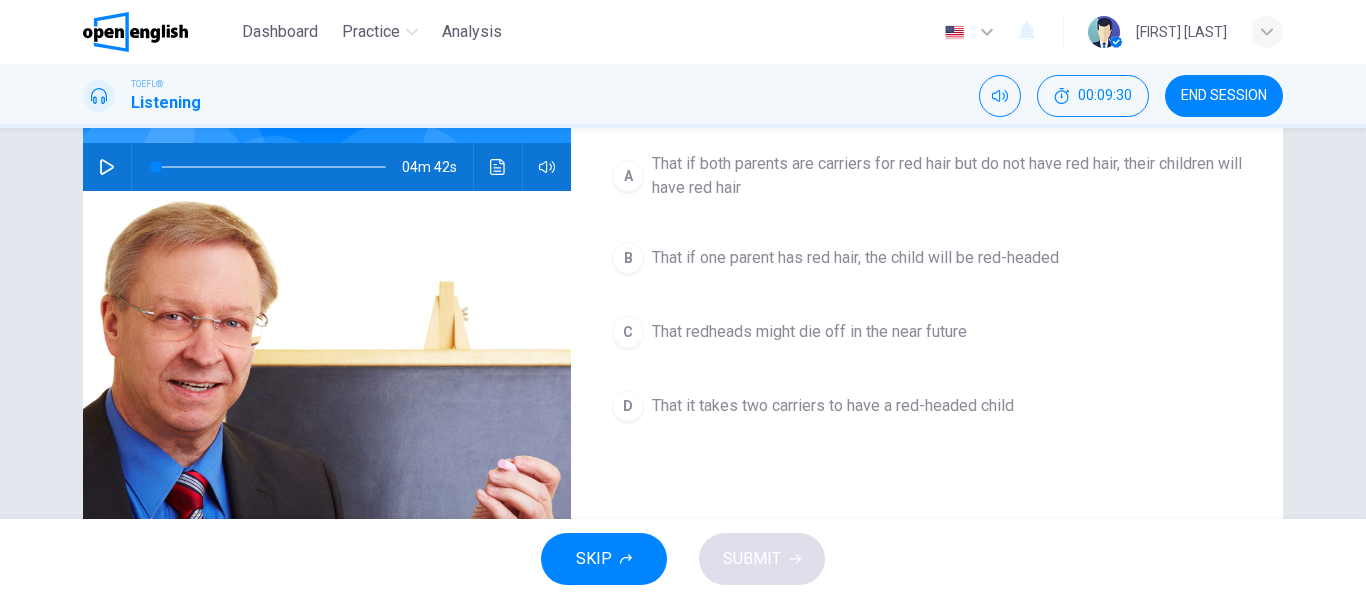 scroll, scrollTop: 190, scrollLeft: 0, axis: vertical 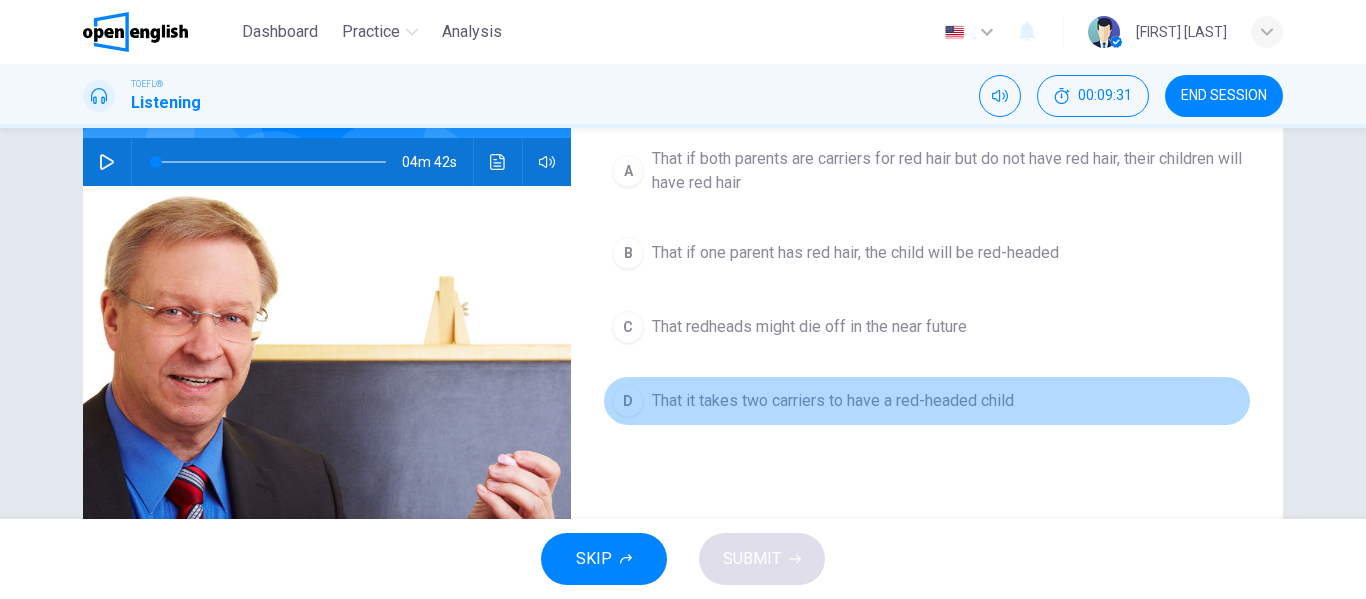 click on "D That it takes two carriers to have a red-headed child" at bounding box center (927, 401) 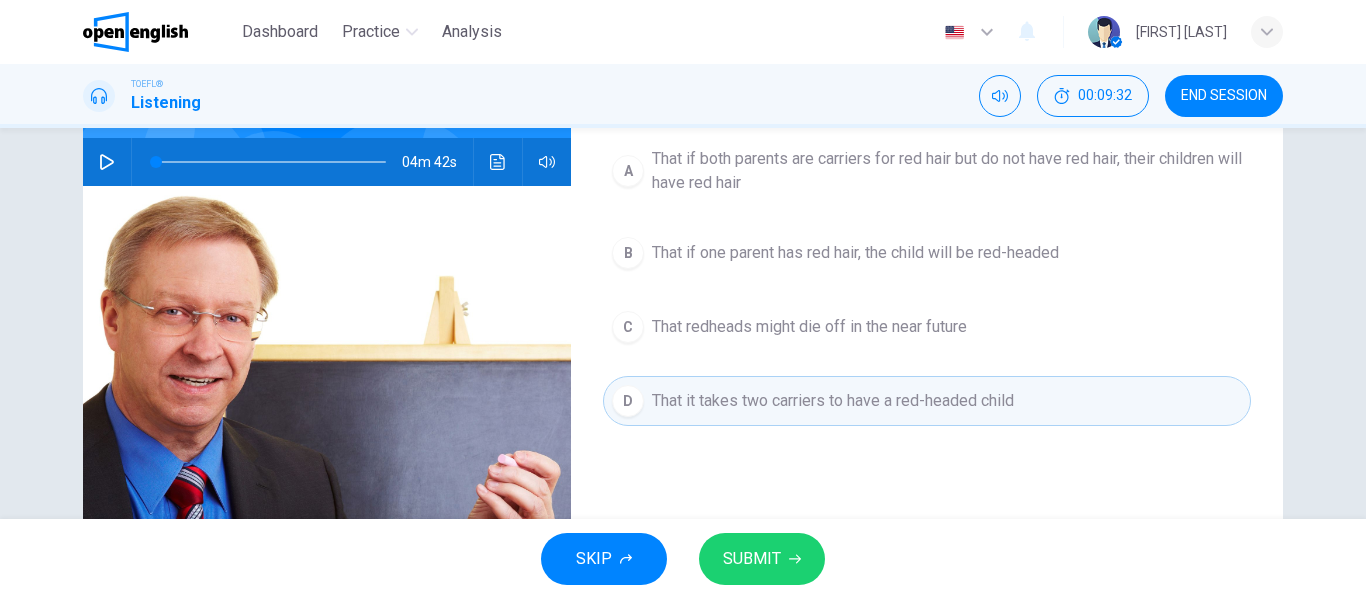 click on "SKIP SUBMIT" at bounding box center [683, 559] 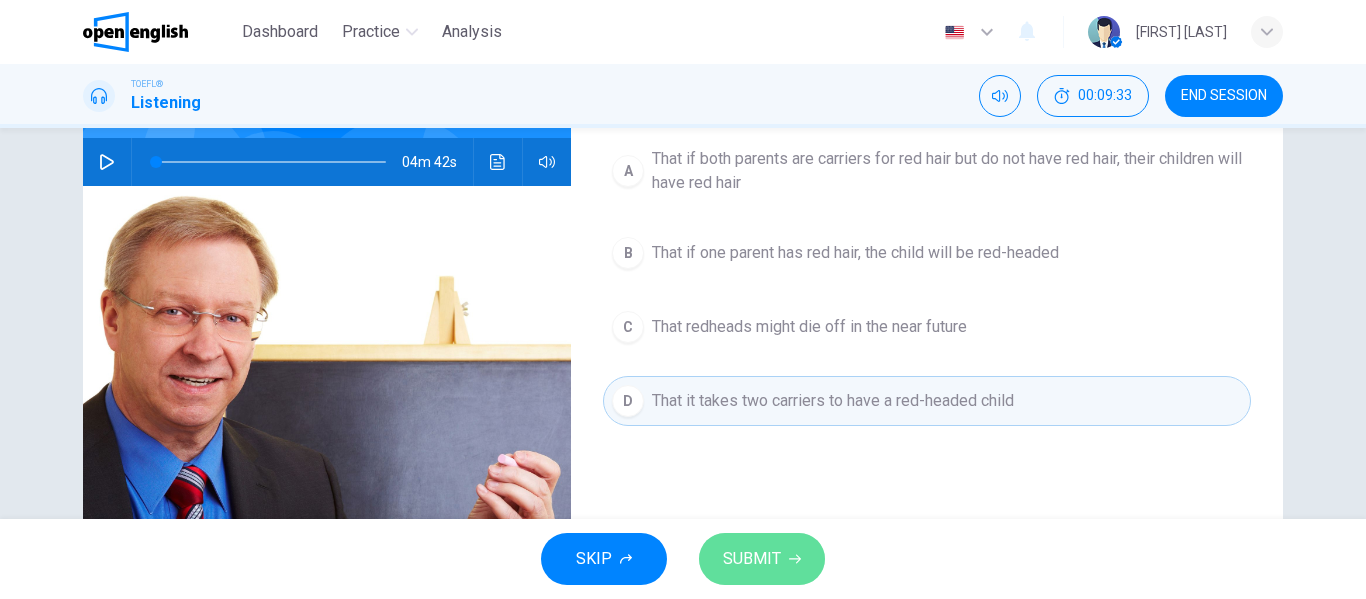 click on "SUBMIT" at bounding box center (762, 559) 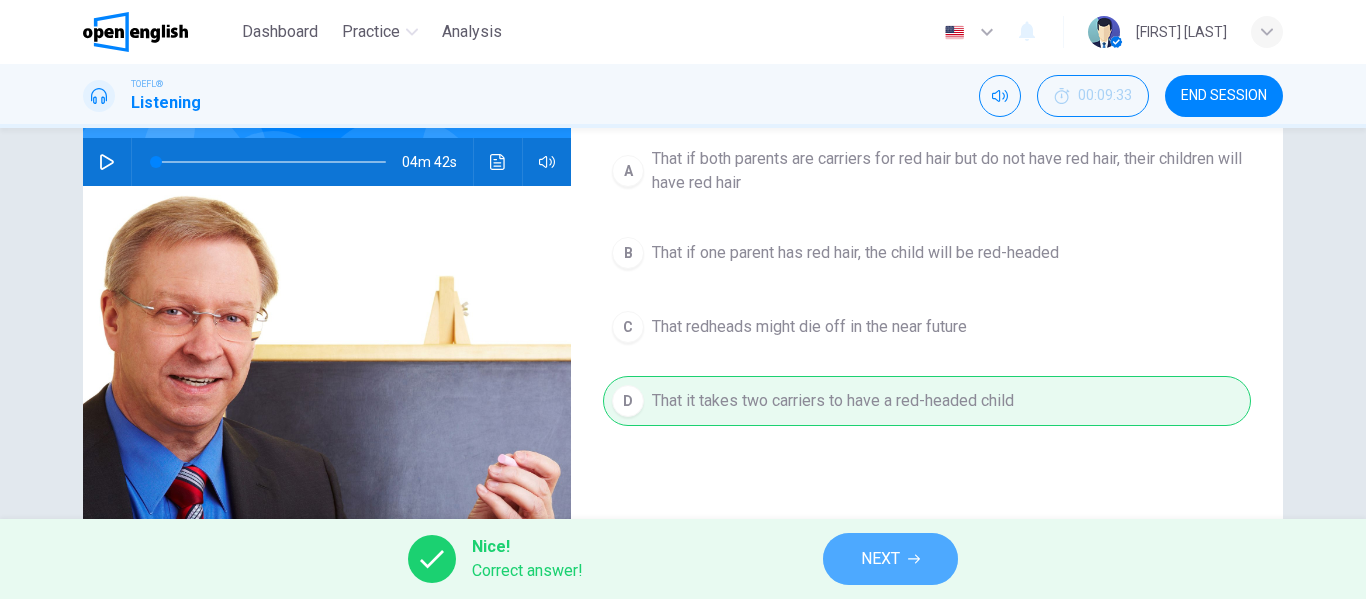 click on "NEXT" at bounding box center (890, 559) 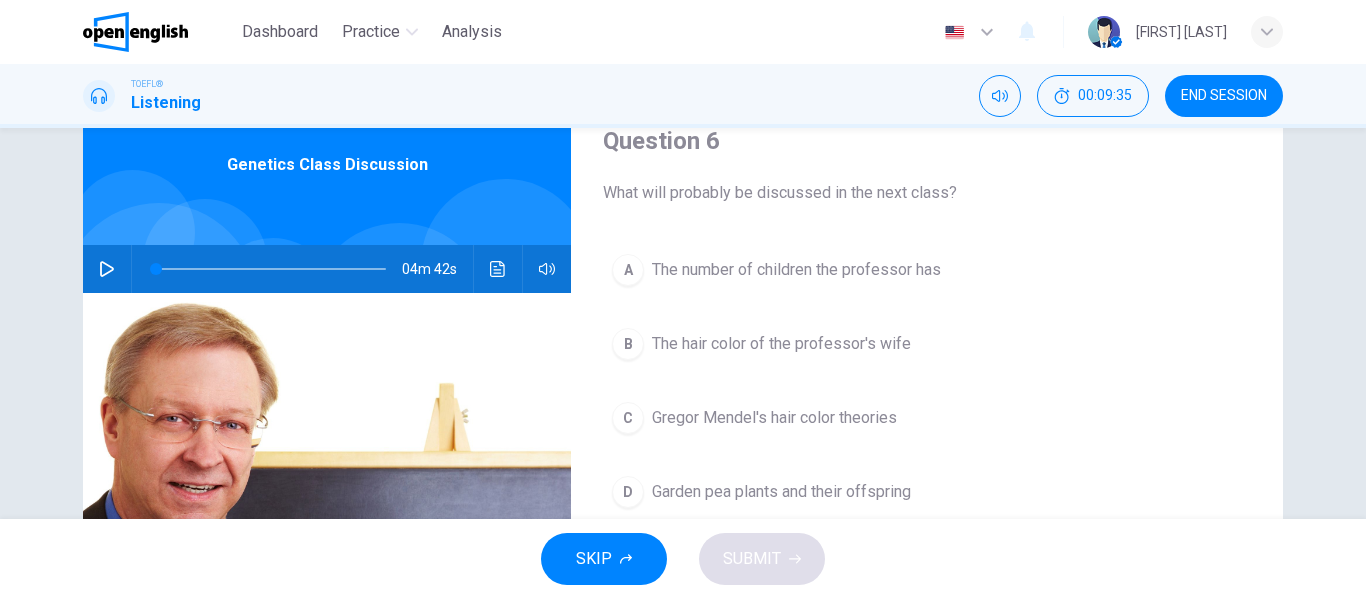 scroll, scrollTop: 84, scrollLeft: 0, axis: vertical 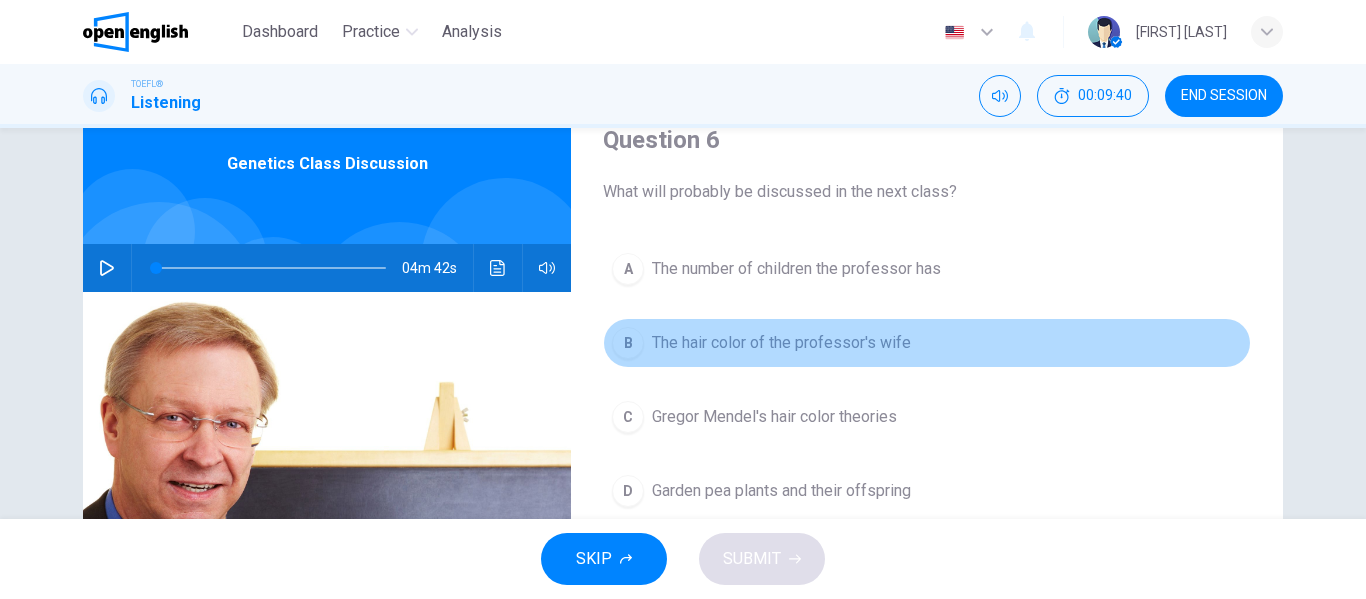 click on "The hair color of the professor's wife" at bounding box center [796, 269] 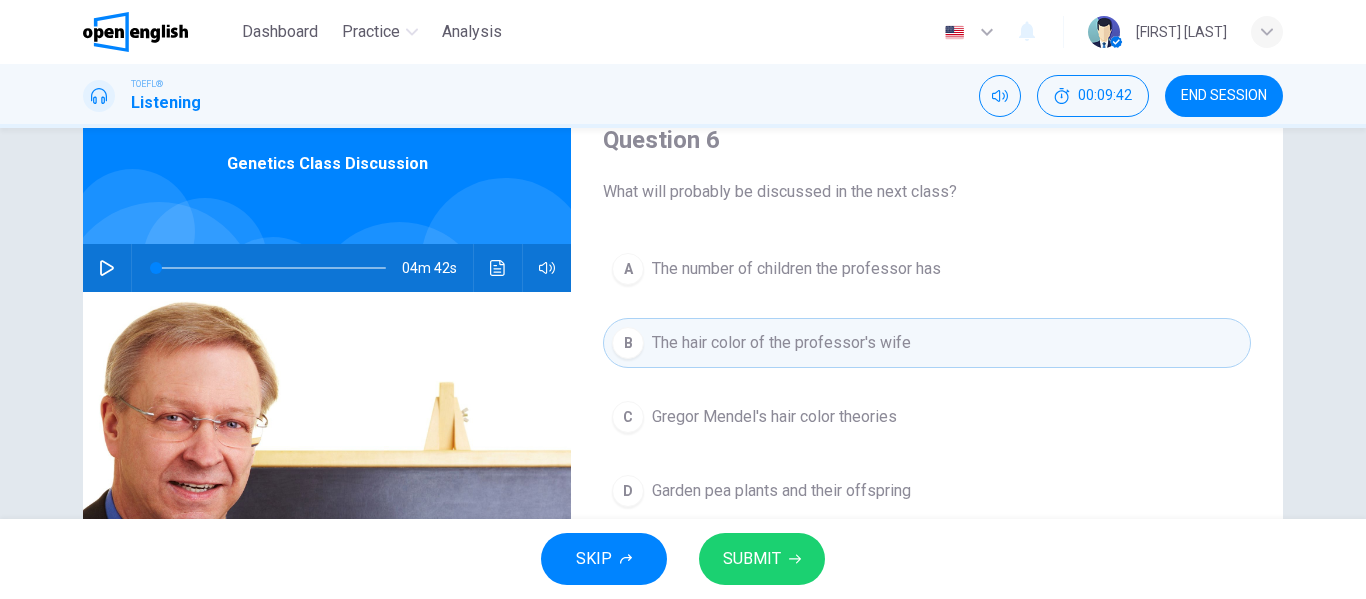 scroll, scrollTop: 95, scrollLeft: 0, axis: vertical 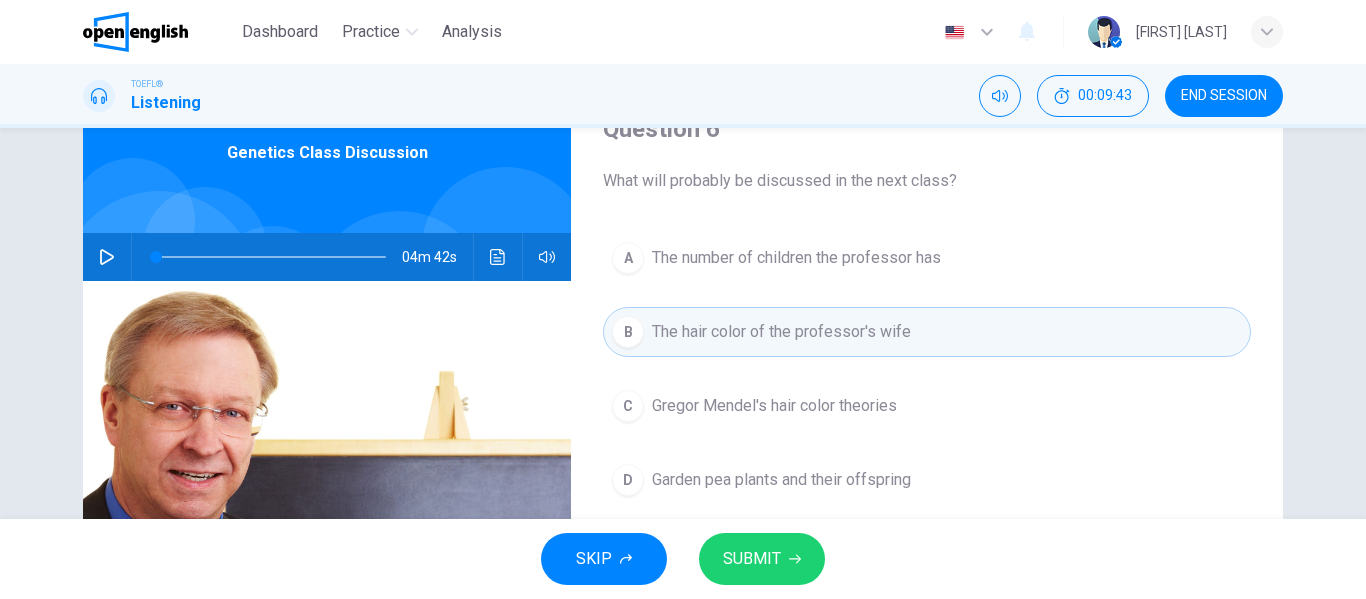click on "SUBMIT" at bounding box center [752, 559] 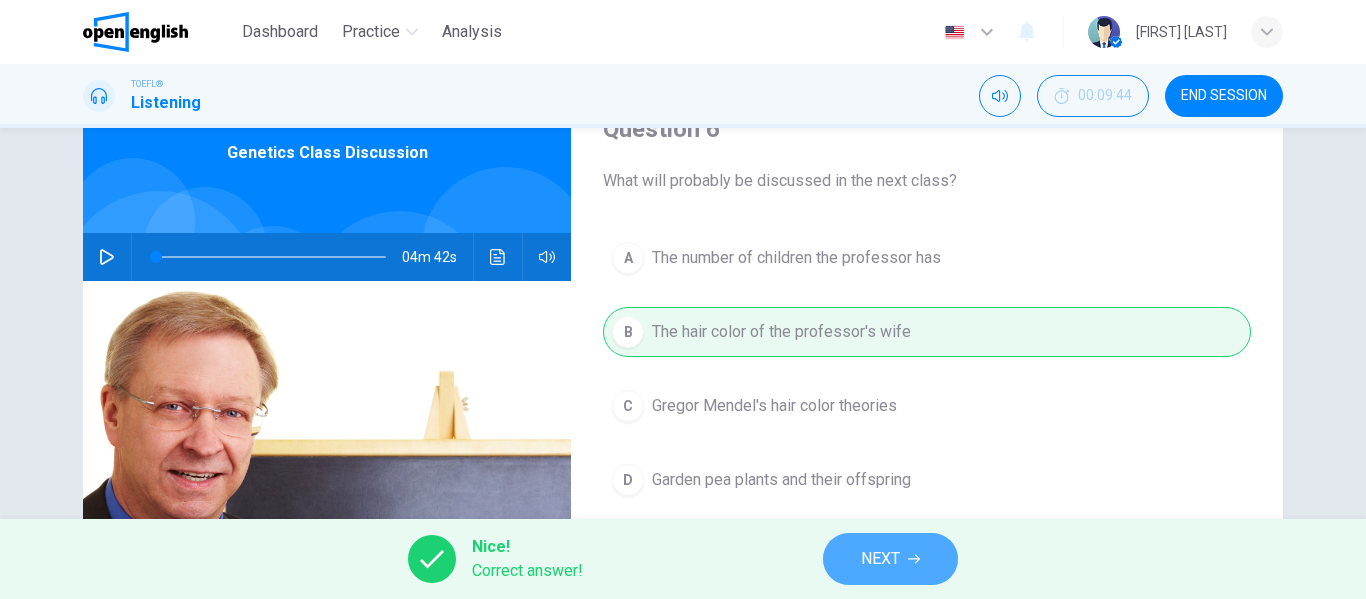 click on "NEXT" at bounding box center (890, 559) 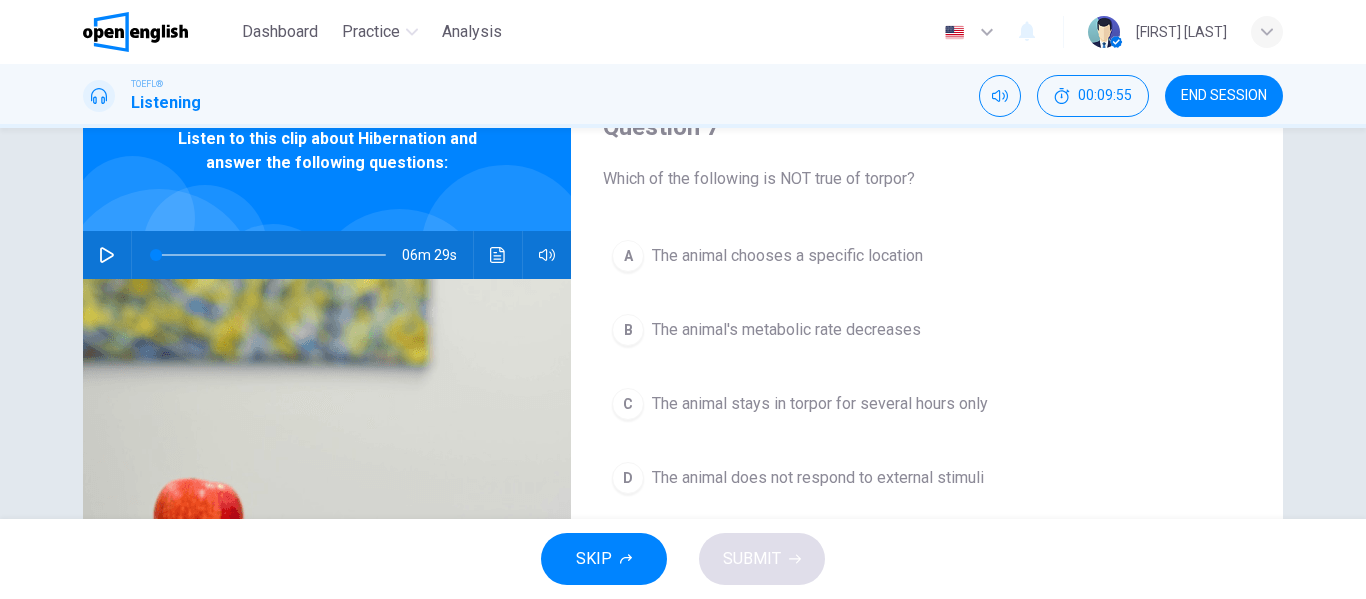 scroll, scrollTop: 98, scrollLeft: 0, axis: vertical 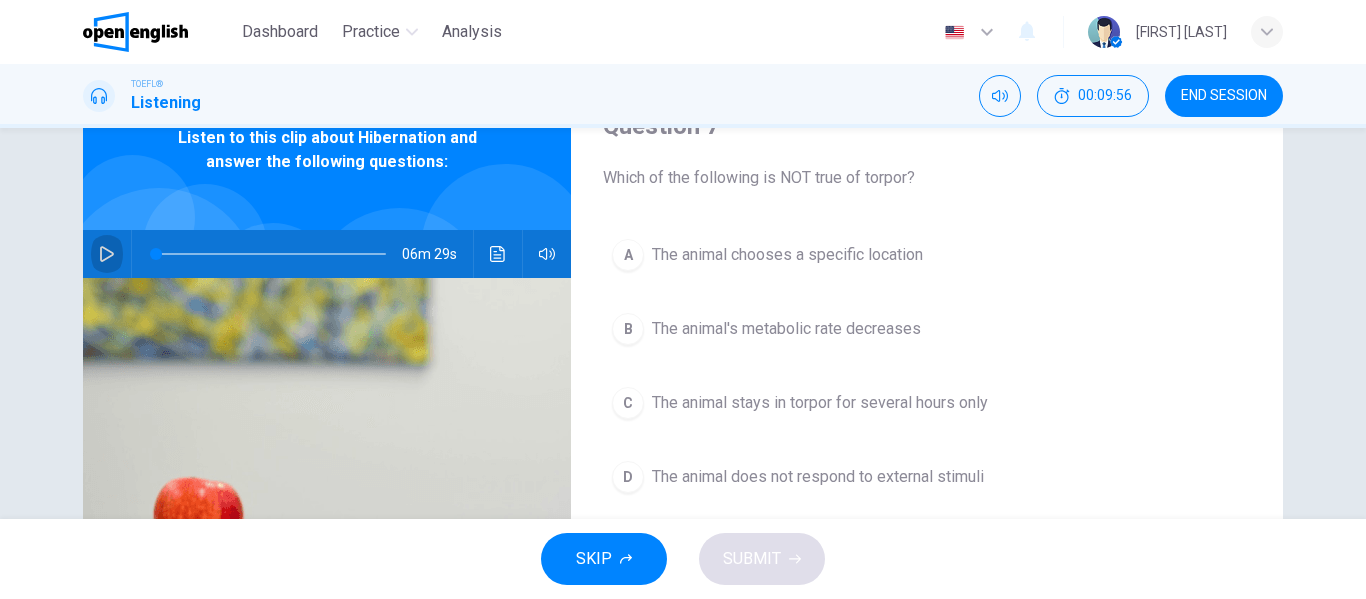 click at bounding box center (107, 254) 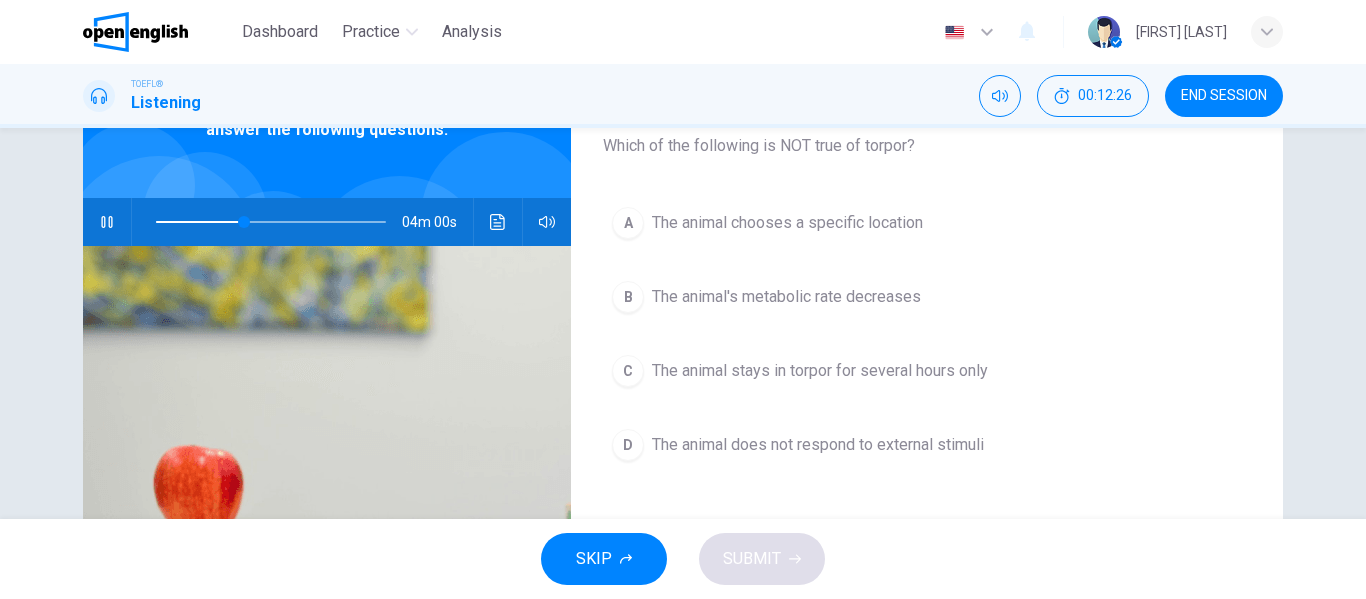 scroll, scrollTop: 131, scrollLeft: 0, axis: vertical 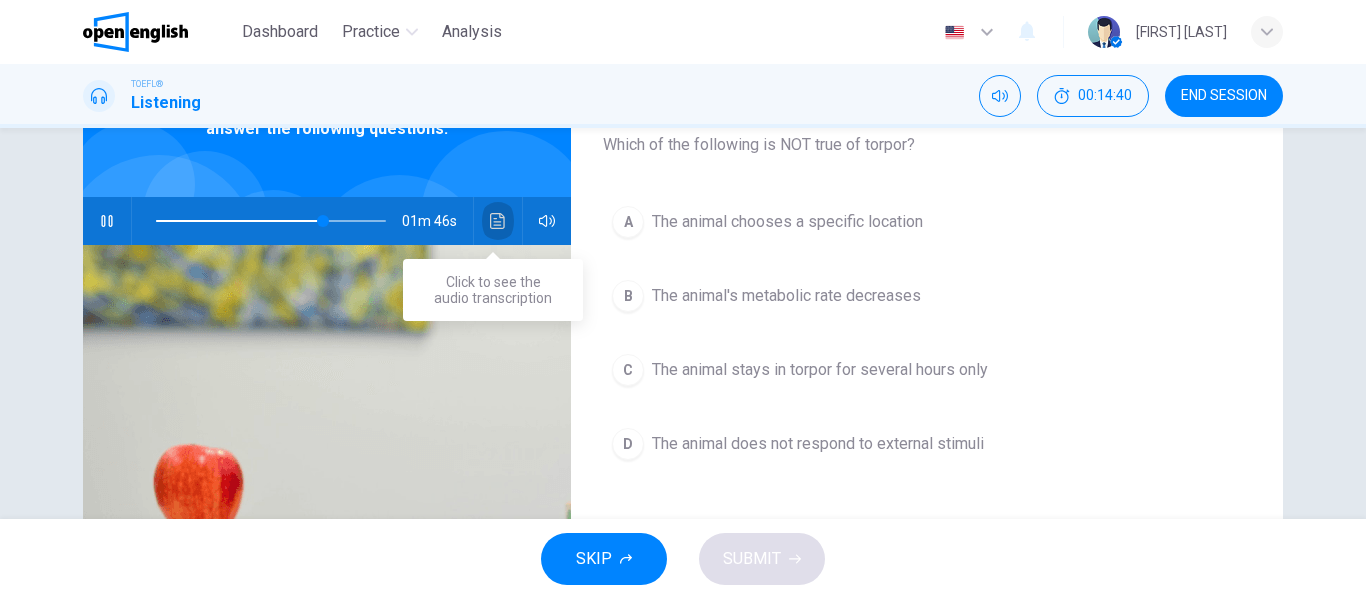 click at bounding box center [498, 221] 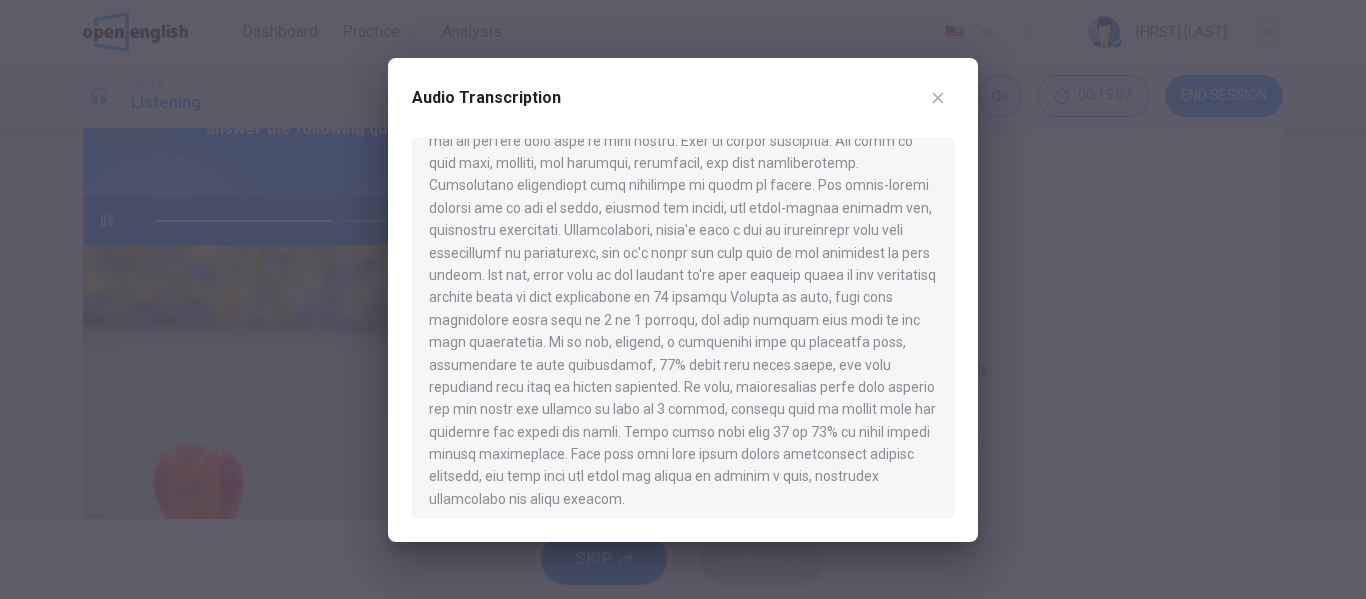 scroll, scrollTop: 1243, scrollLeft: 0, axis: vertical 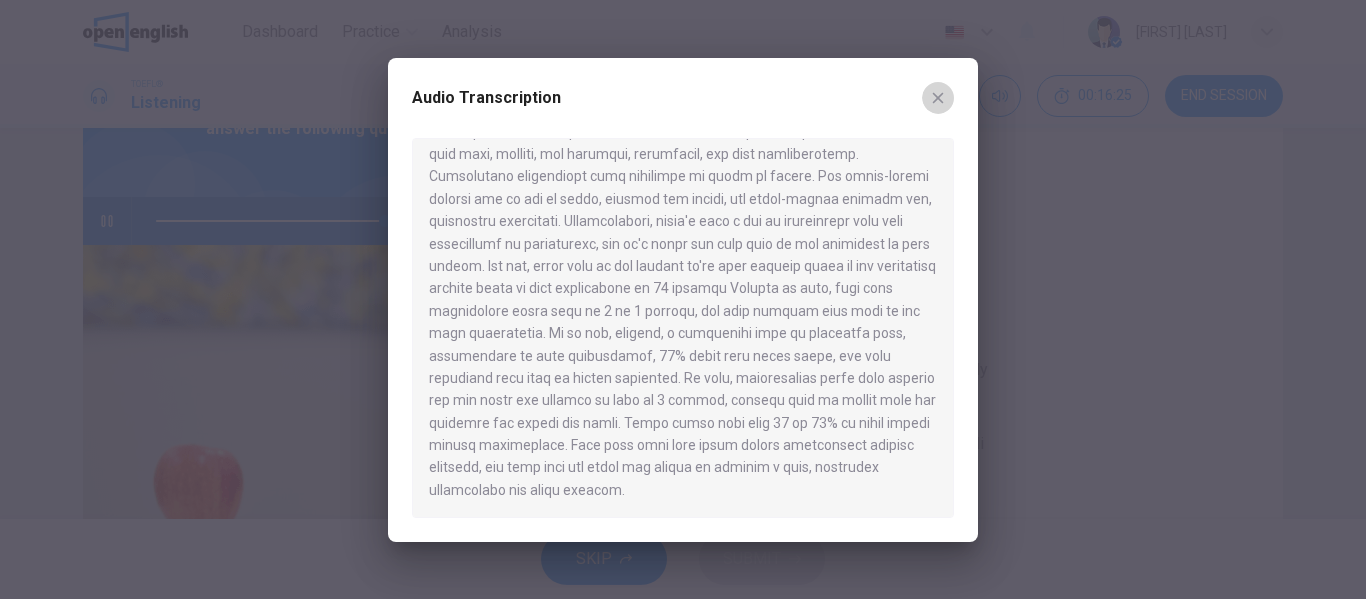 click at bounding box center [938, 98] 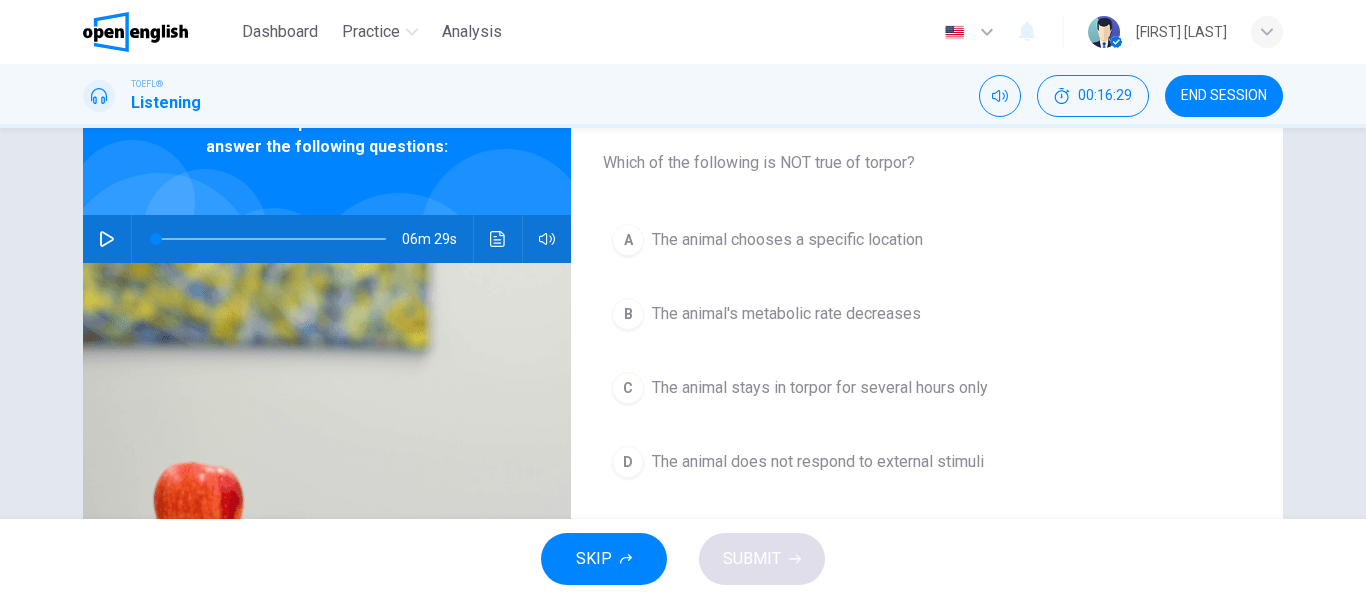 scroll, scrollTop: 112, scrollLeft: 0, axis: vertical 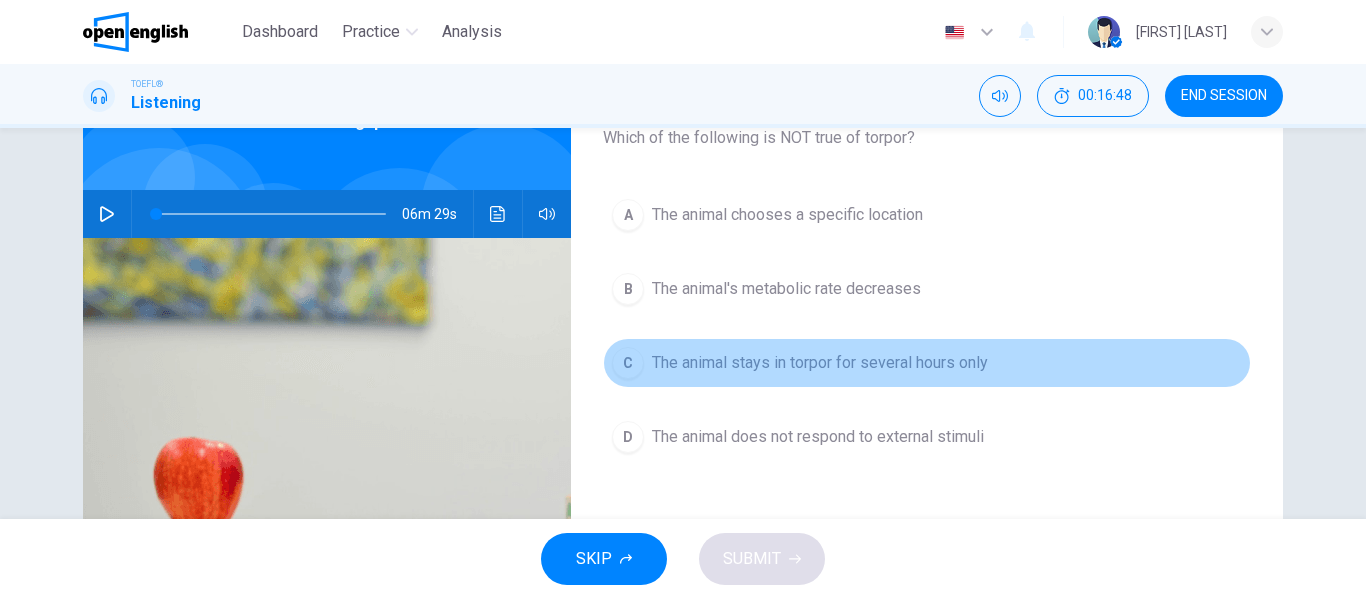 click on "C The animal stays in torpor for several hours only" at bounding box center (927, 363) 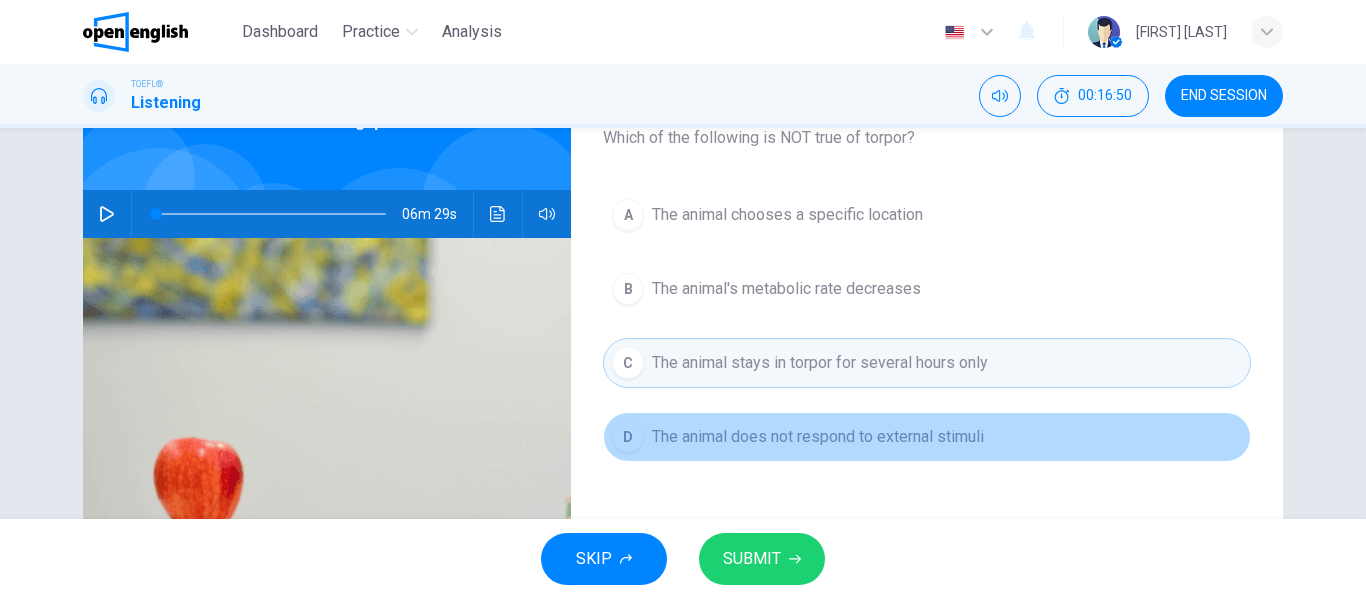 click on "The animal does not respond to external stimuli" at bounding box center [787, 215] 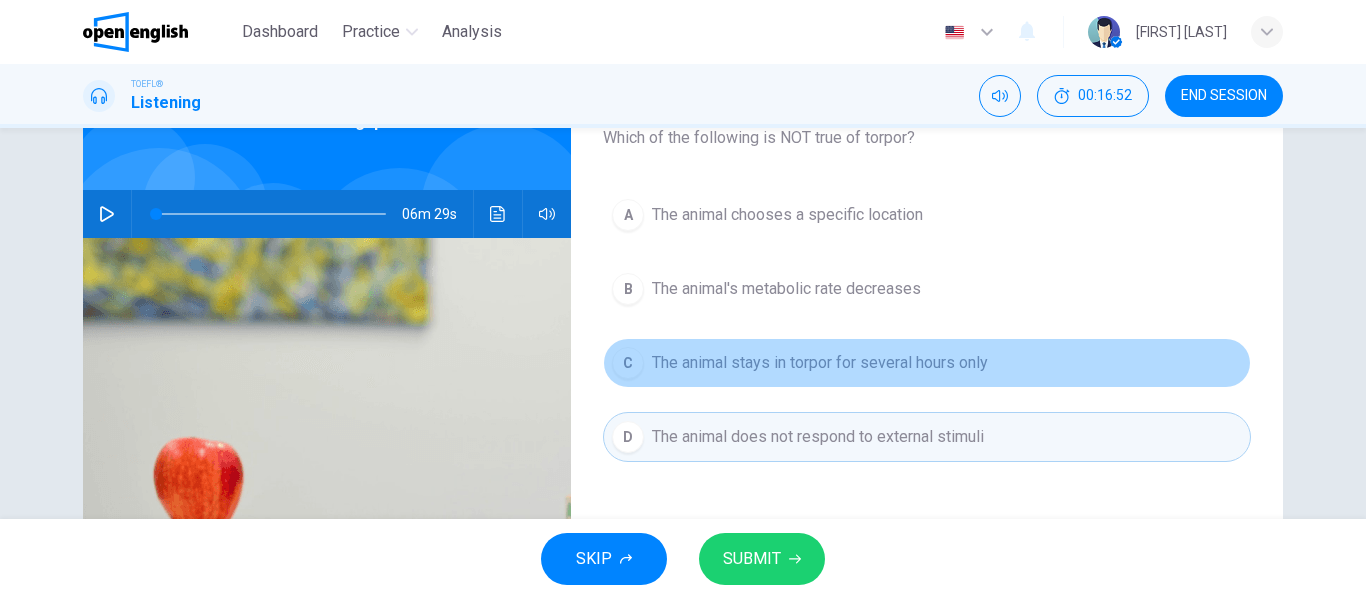 click on "C The animal stays in torpor for several hours only" at bounding box center [927, 363] 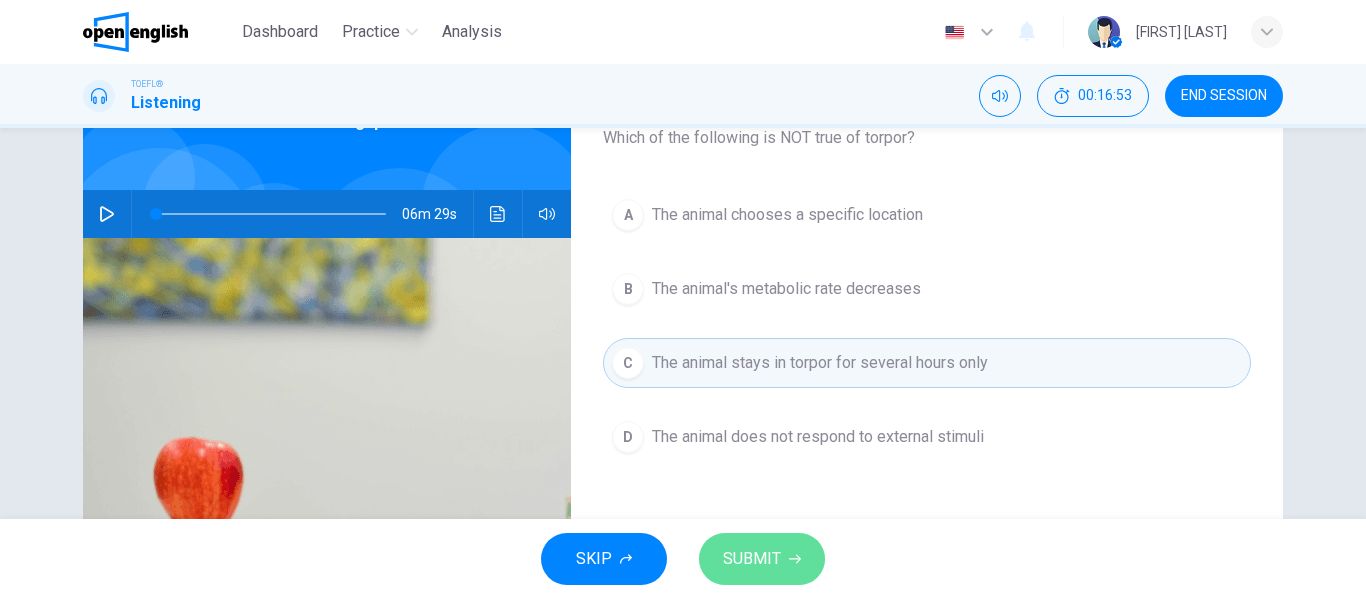 click on "SUBMIT" at bounding box center (752, 559) 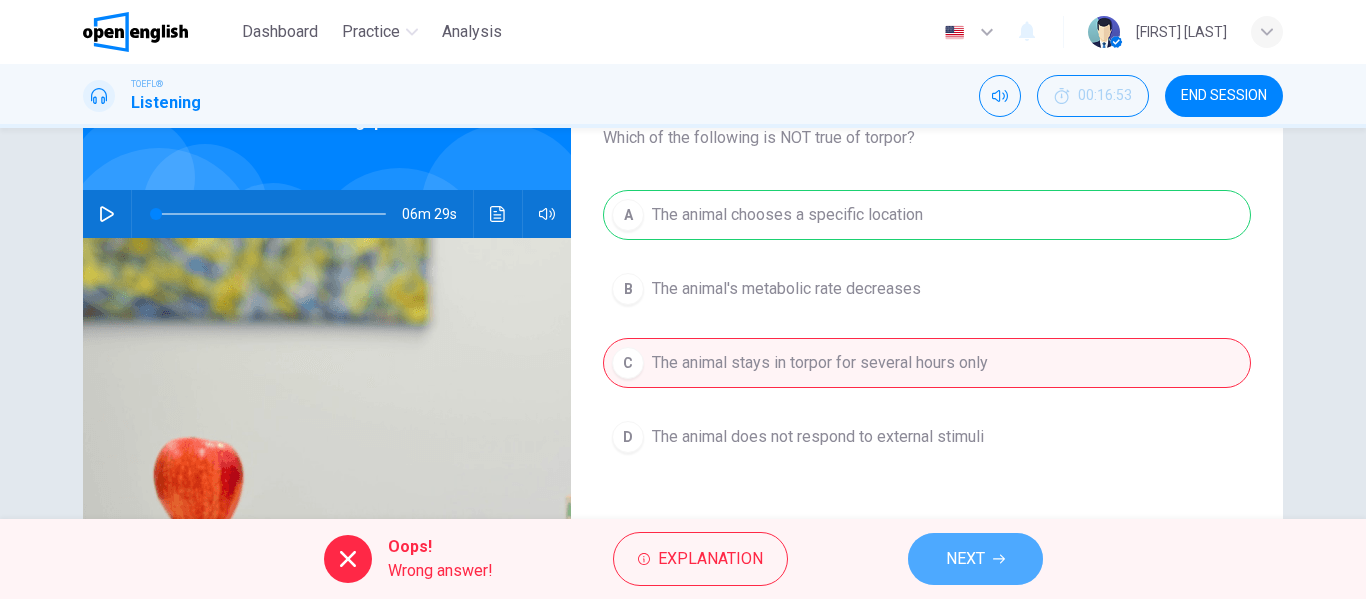 click on "NEXT" at bounding box center [965, 559] 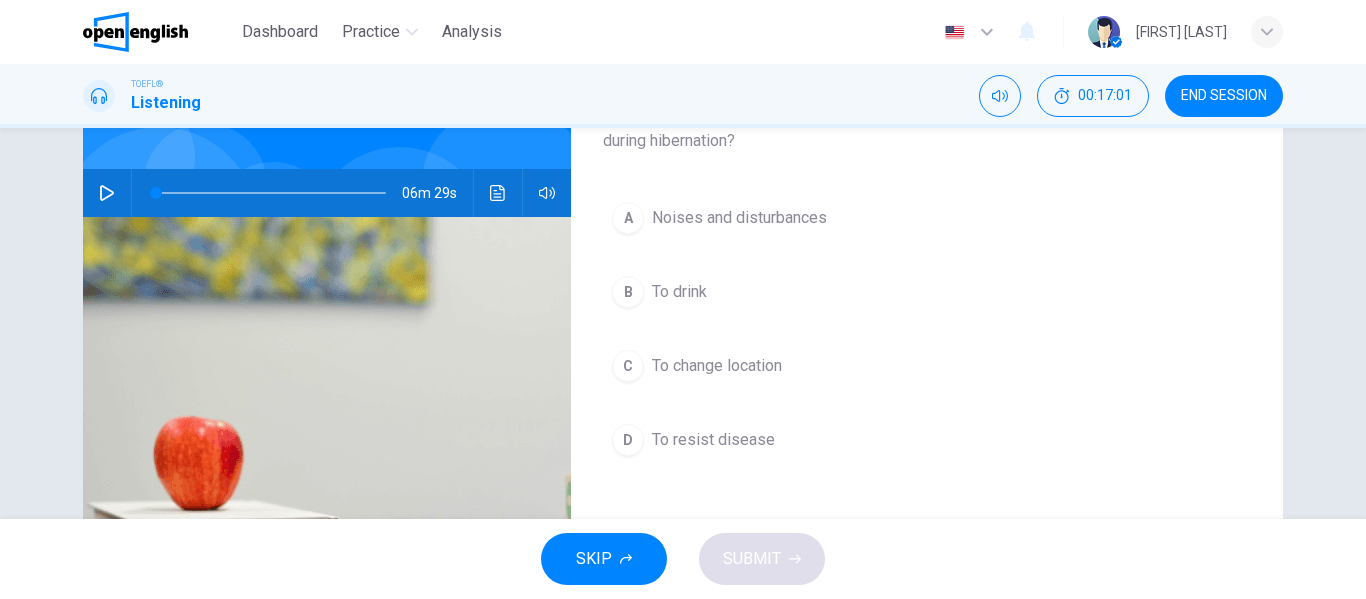 scroll, scrollTop: 162, scrollLeft: 0, axis: vertical 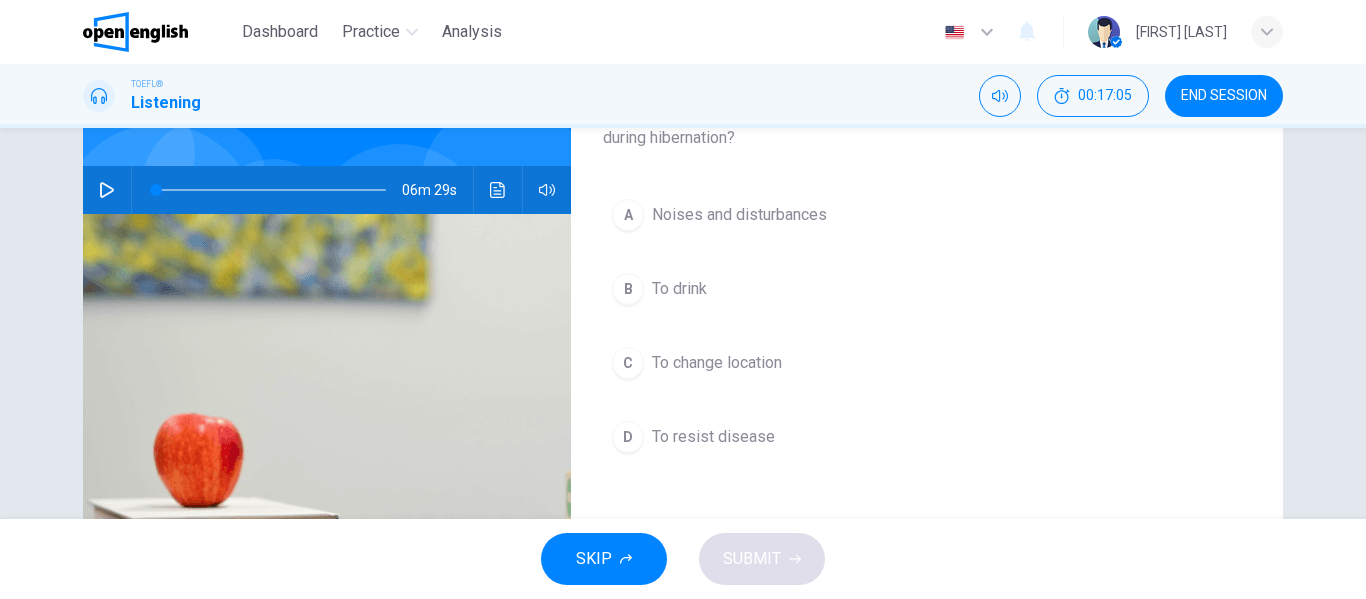 click on "To change location" at bounding box center [739, 215] 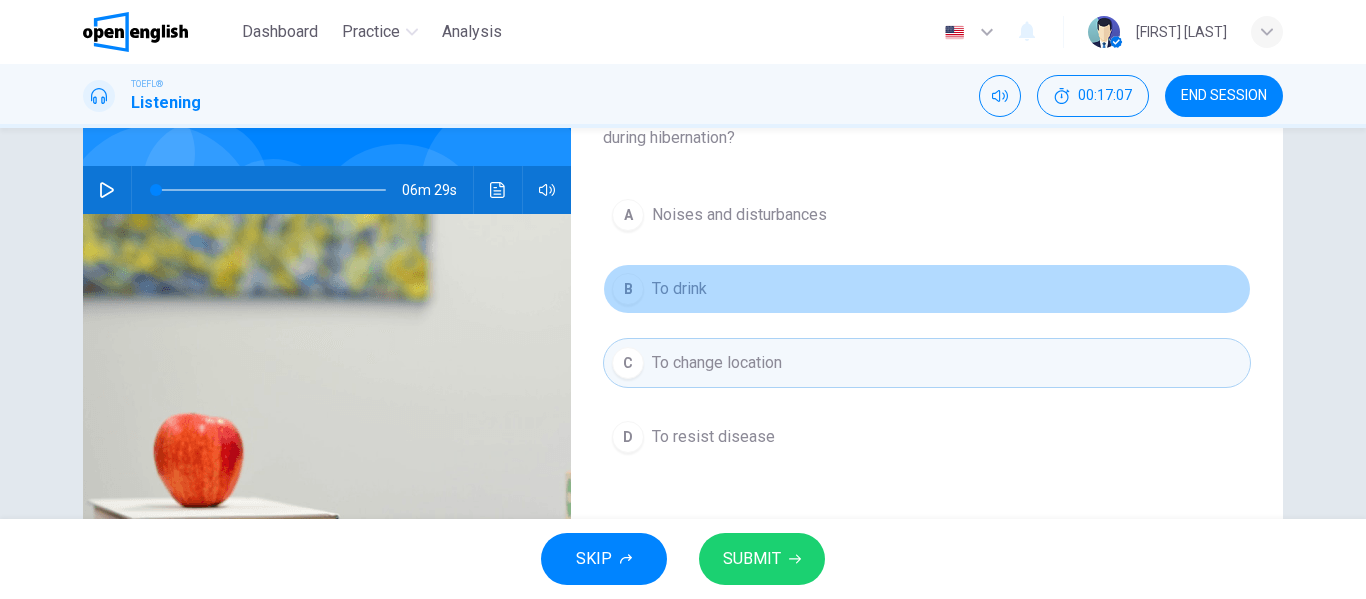 click on "B To drink" at bounding box center (927, 289) 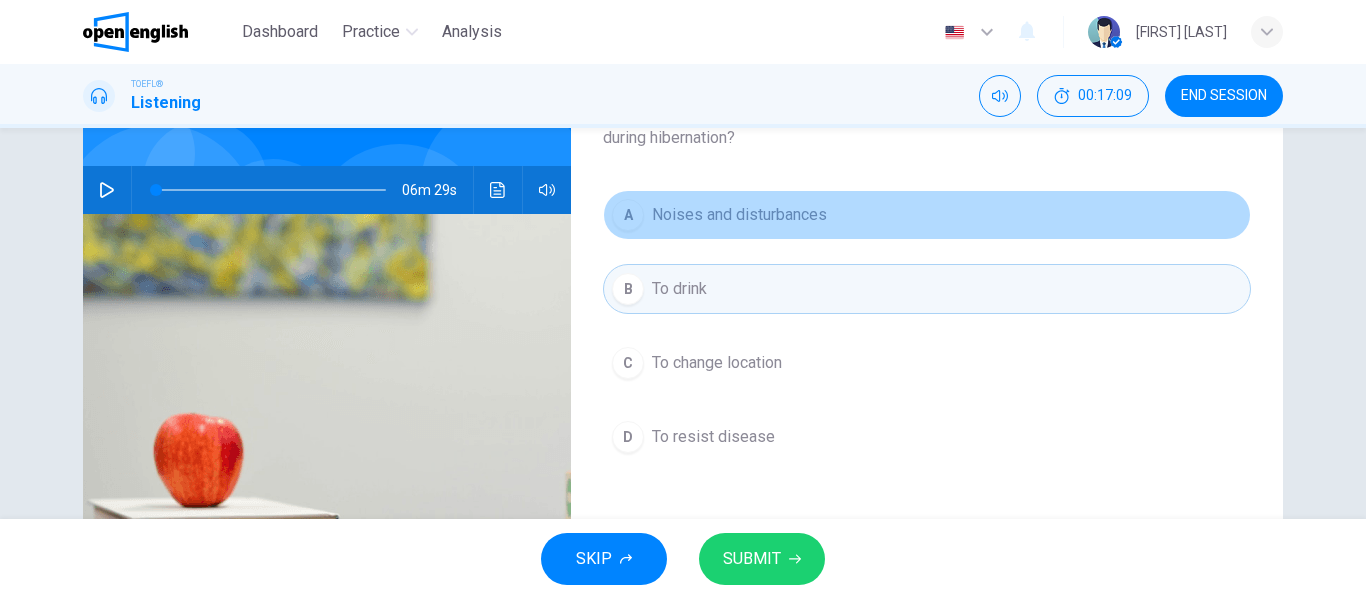click on "Noises and disturbances" at bounding box center (739, 215) 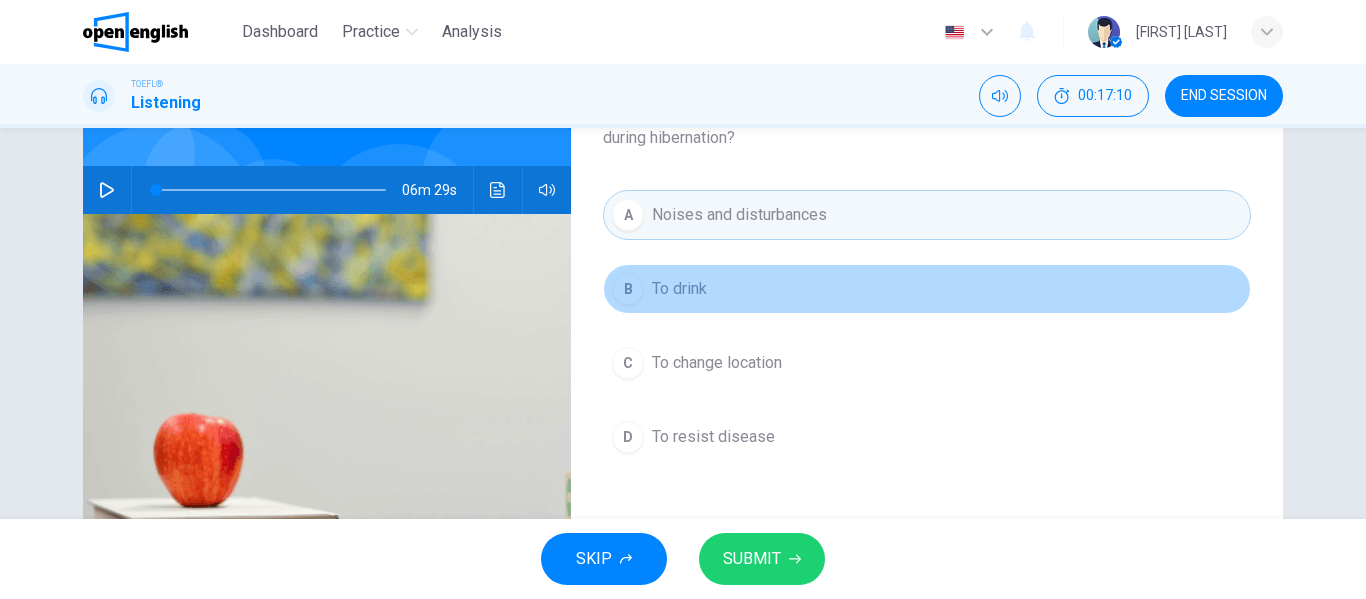 click on "To drink" at bounding box center [679, 289] 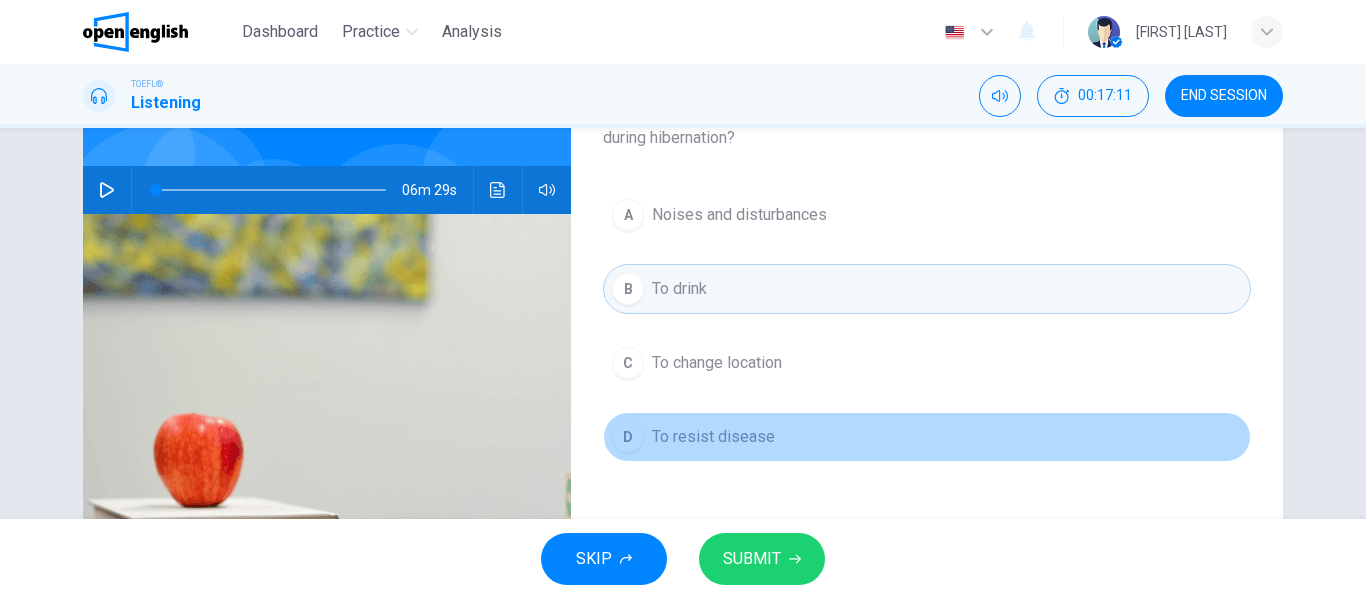 click on "D To resist disease" at bounding box center (927, 437) 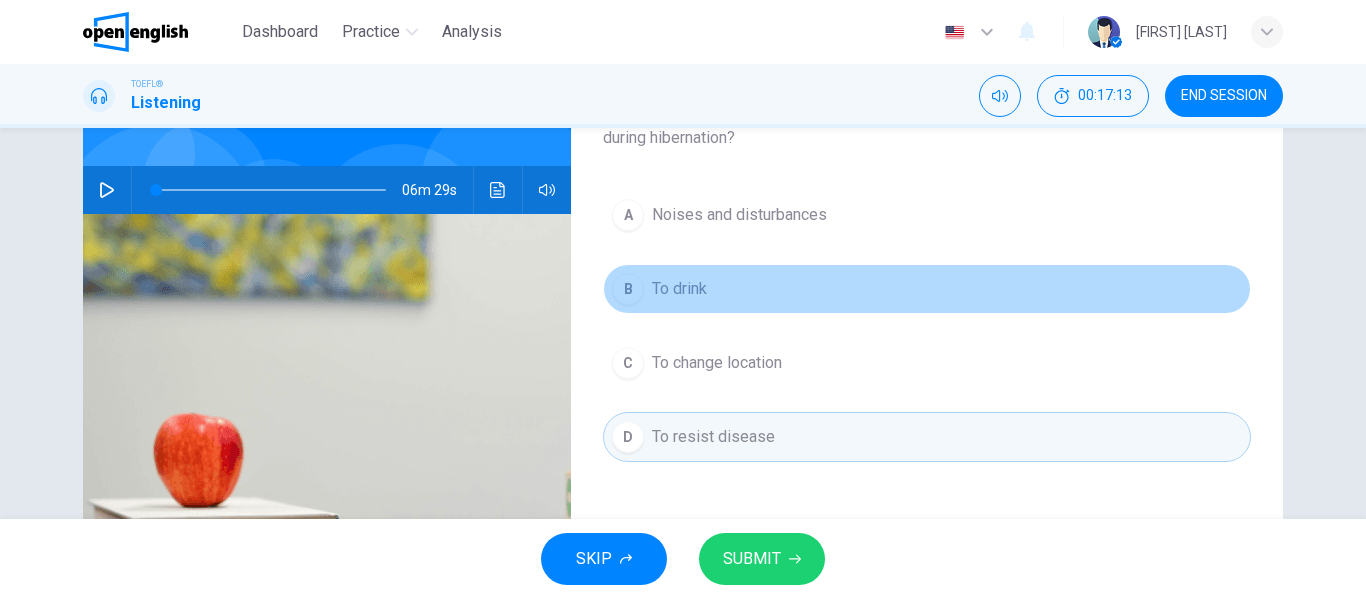click on "To drink" at bounding box center (739, 215) 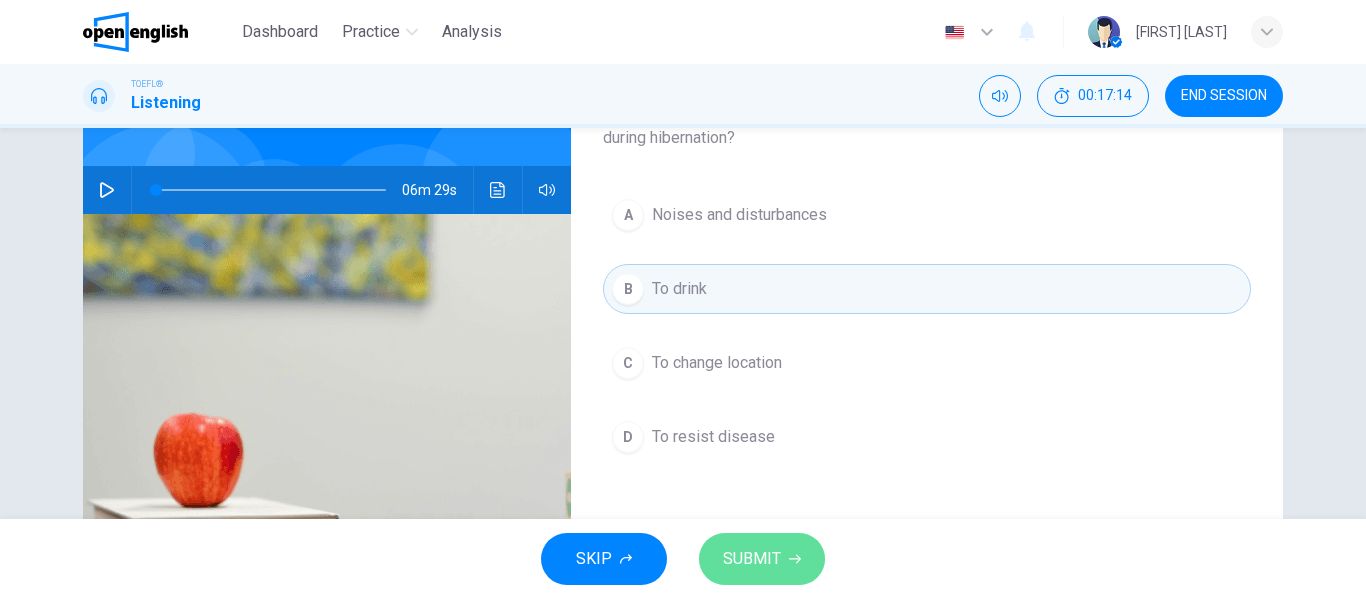 click on "SUBMIT" at bounding box center [752, 559] 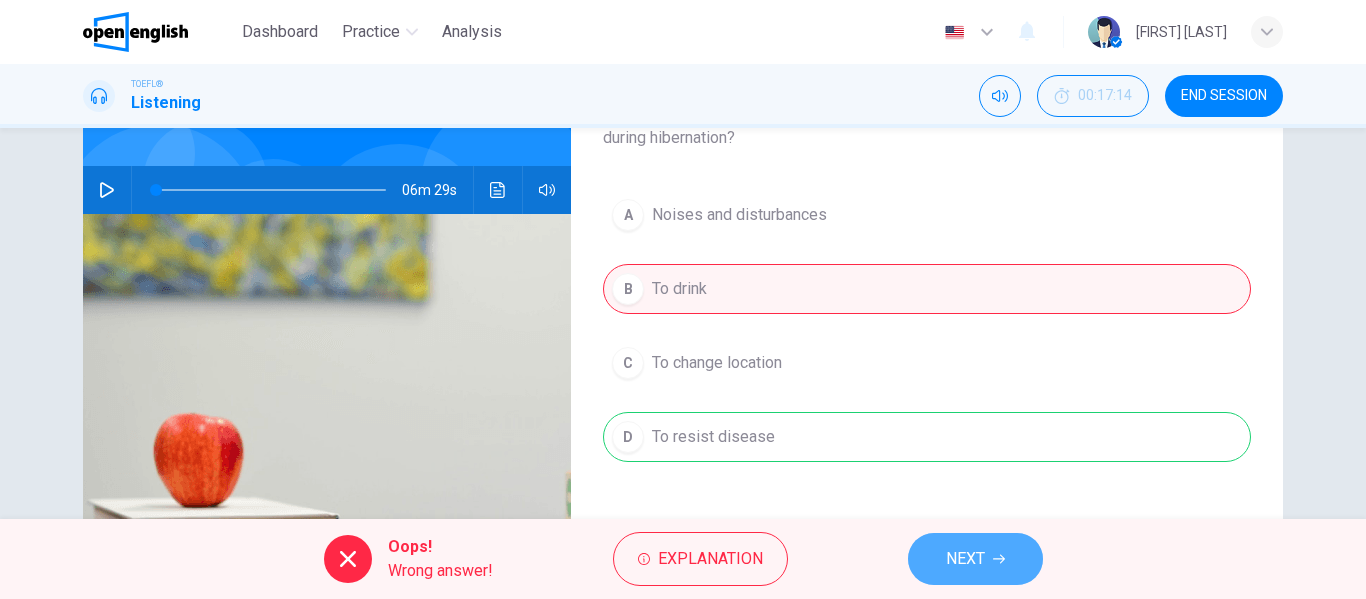 click on "NEXT" at bounding box center (965, 559) 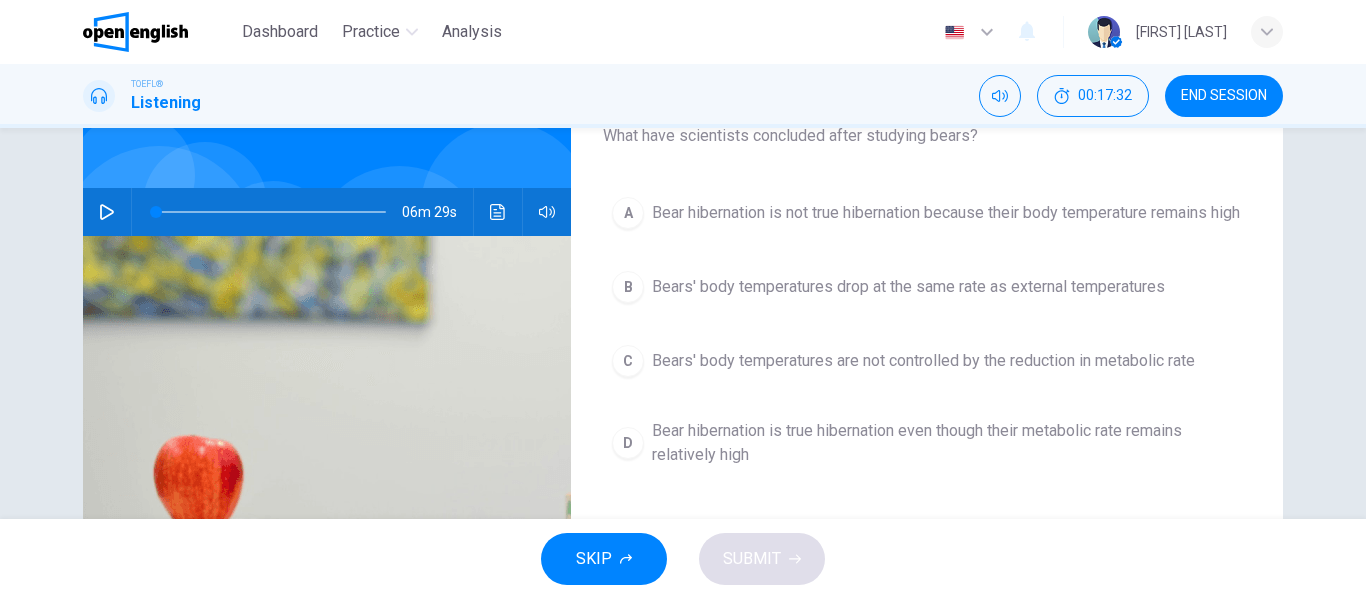 scroll, scrollTop: 146, scrollLeft: 0, axis: vertical 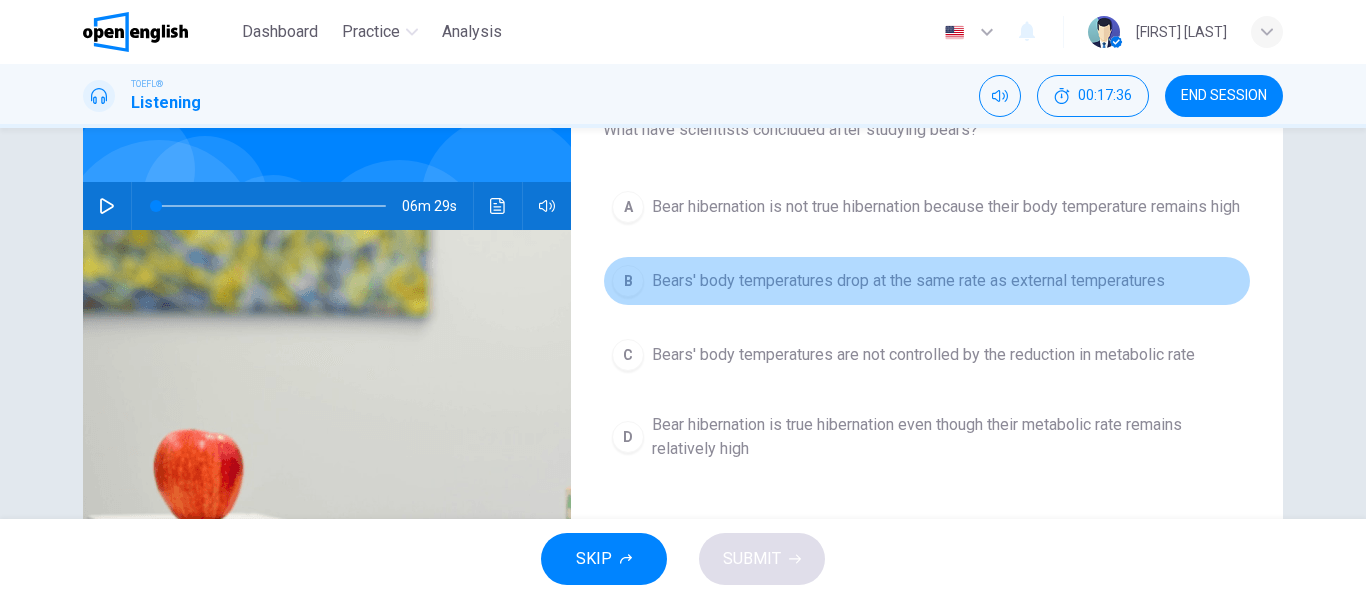 click on "Bears' body temperatures drop at the same rate as external temperatures" at bounding box center [946, 207] 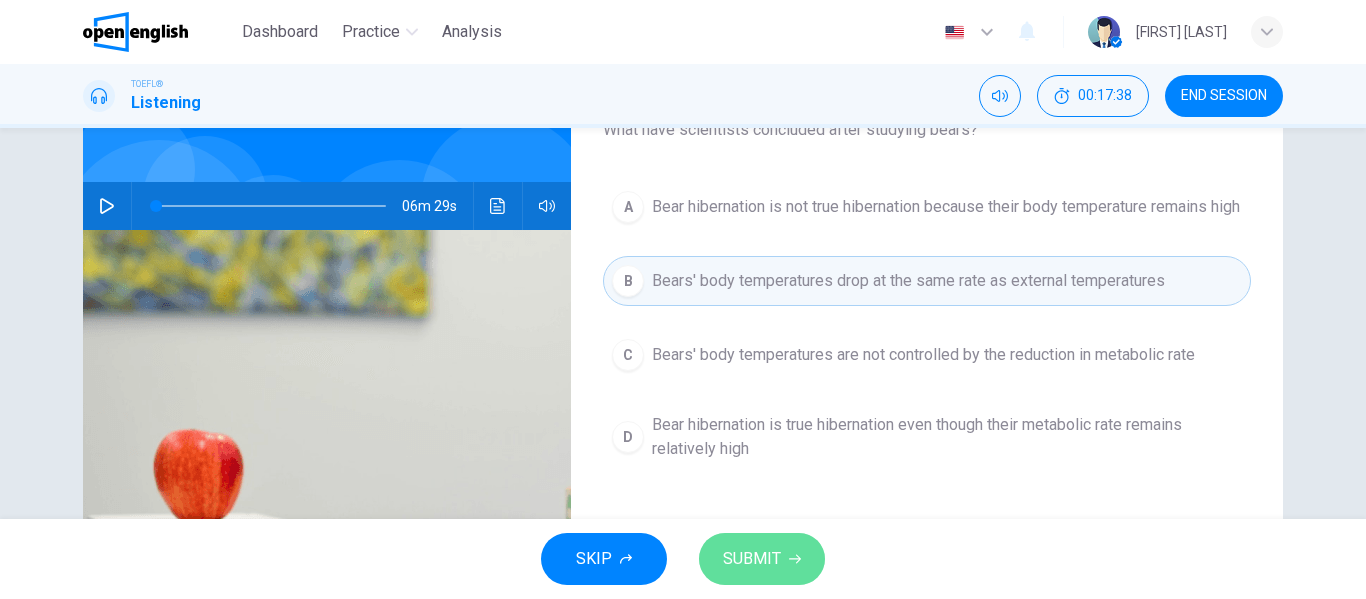 click on "SUBMIT" at bounding box center (762, 559) 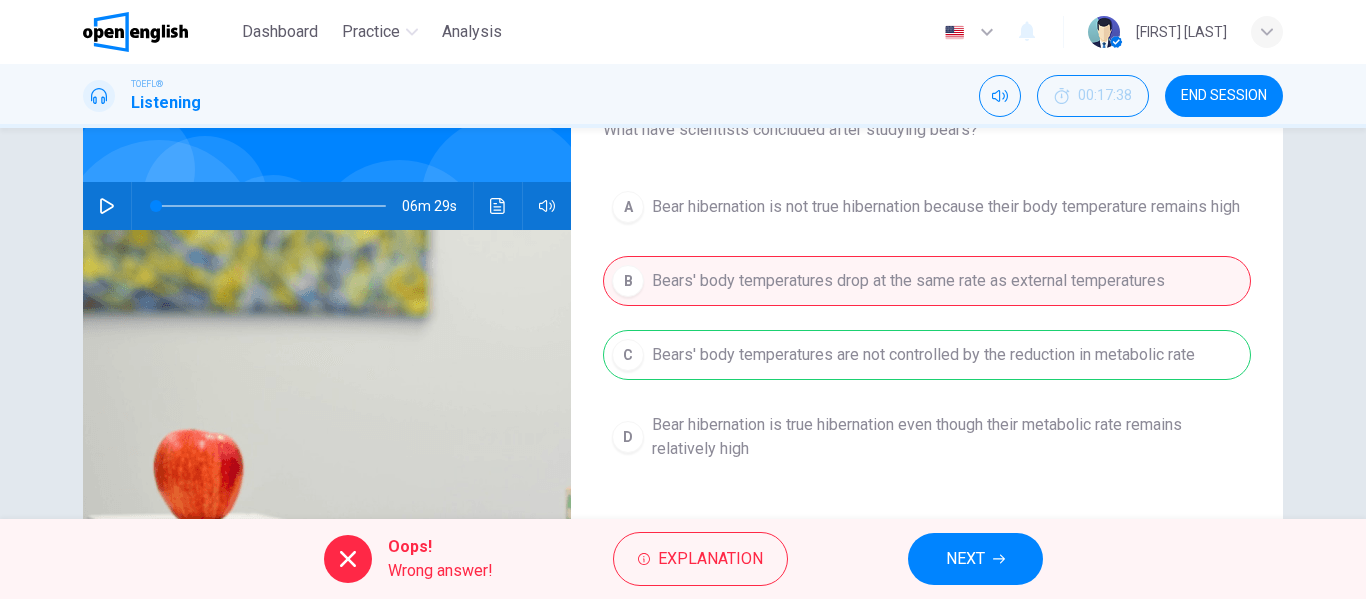 click on "NEXT" at bounding box center (975, 559) 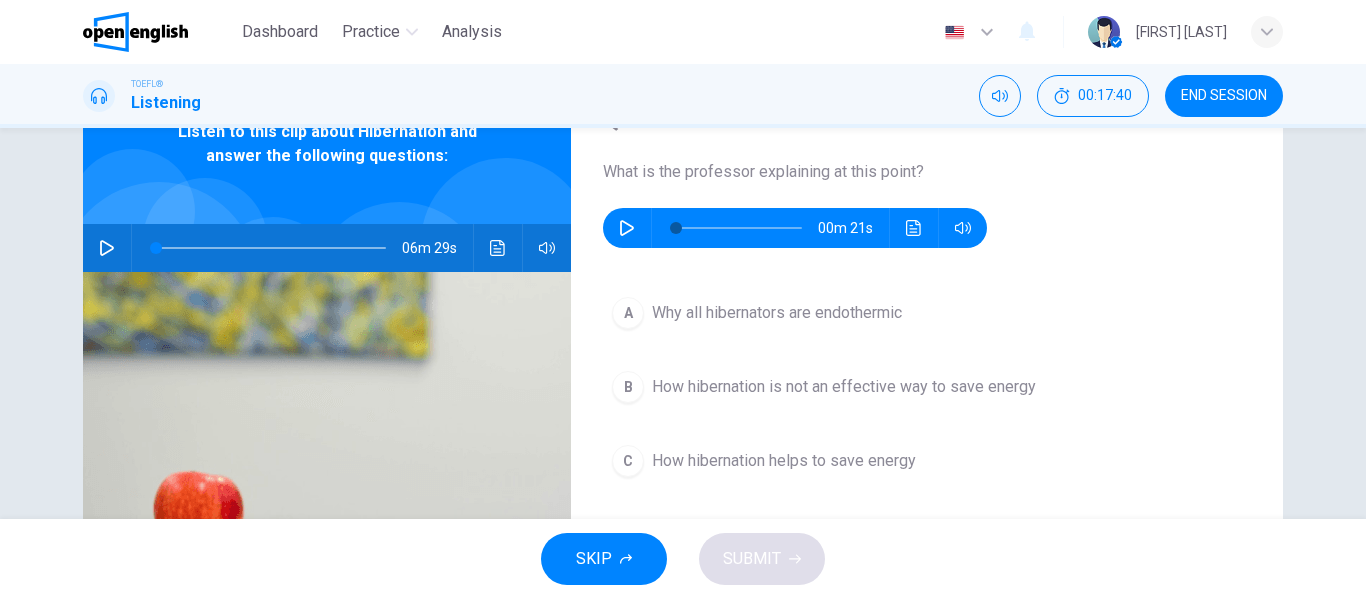 scroll, scrollTop: 106, scrollLeft: 0, axis: vertical 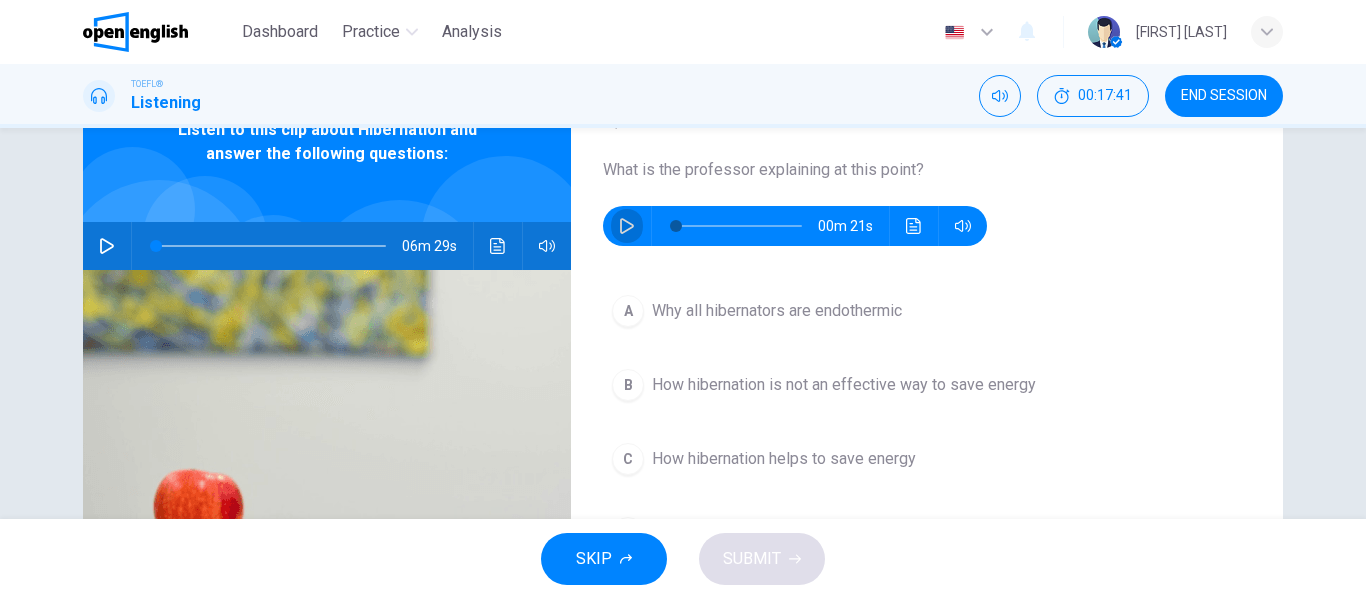 click at bounding box center (627, 226) 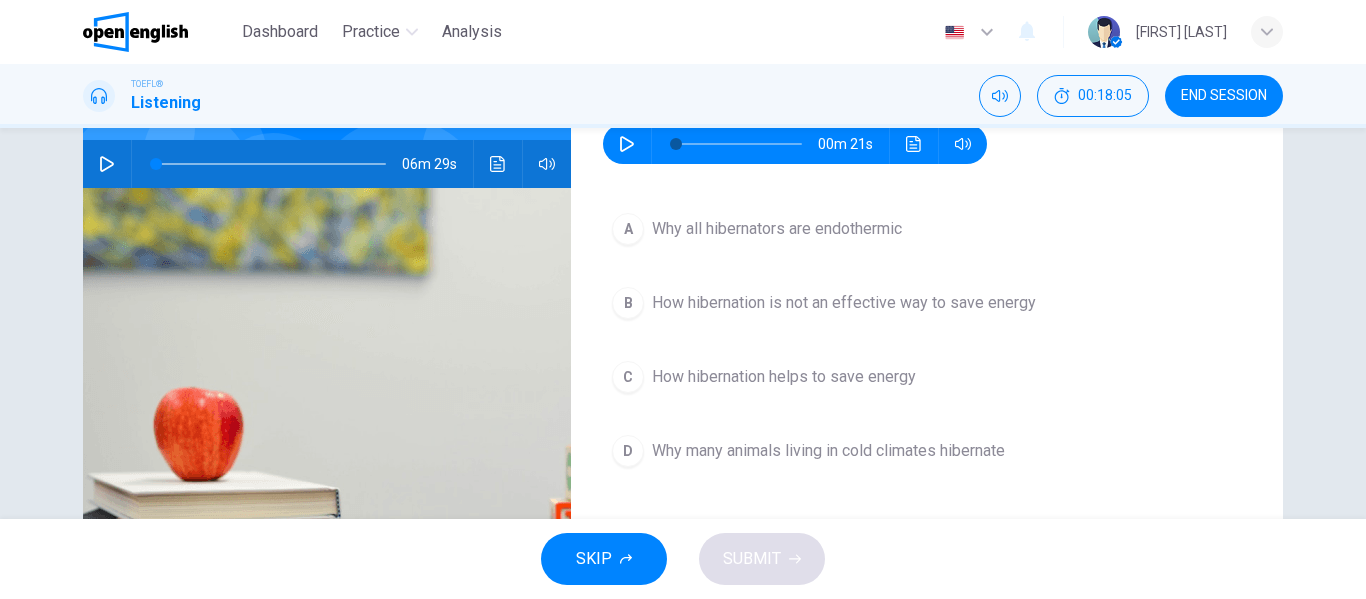 scroll, scrollTop: 189, scrollLeft: 0, axis: vertical 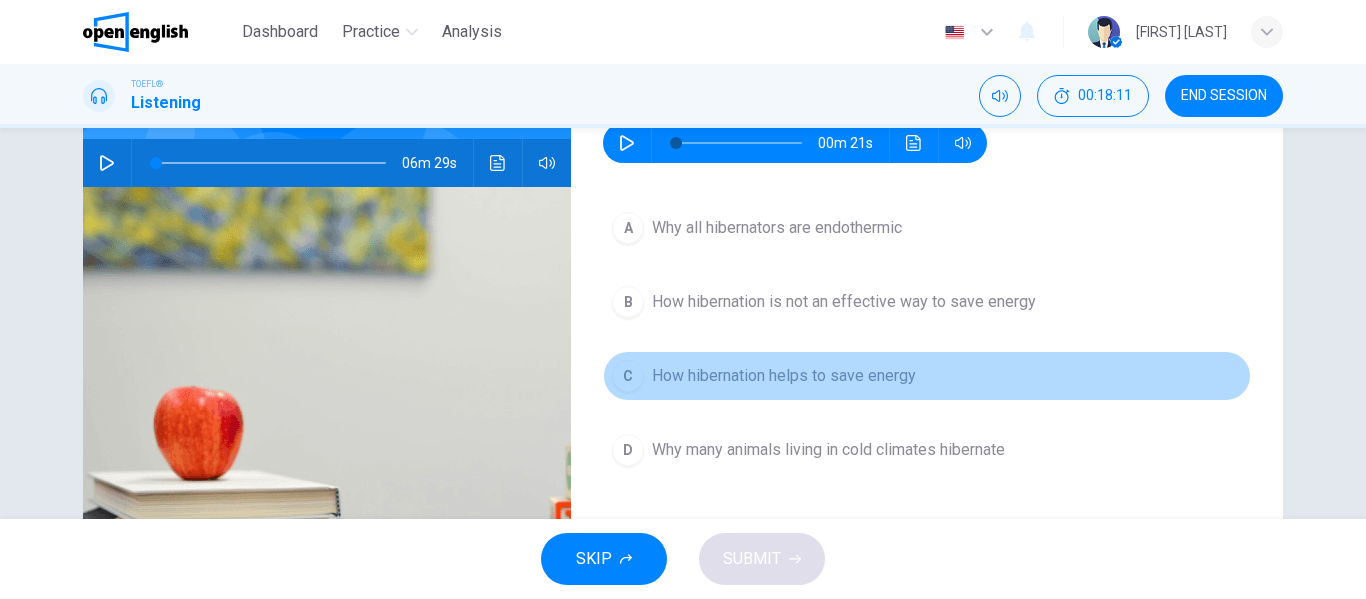click on "C How hibernation helps to save energy" at bounding box center (927, 376) 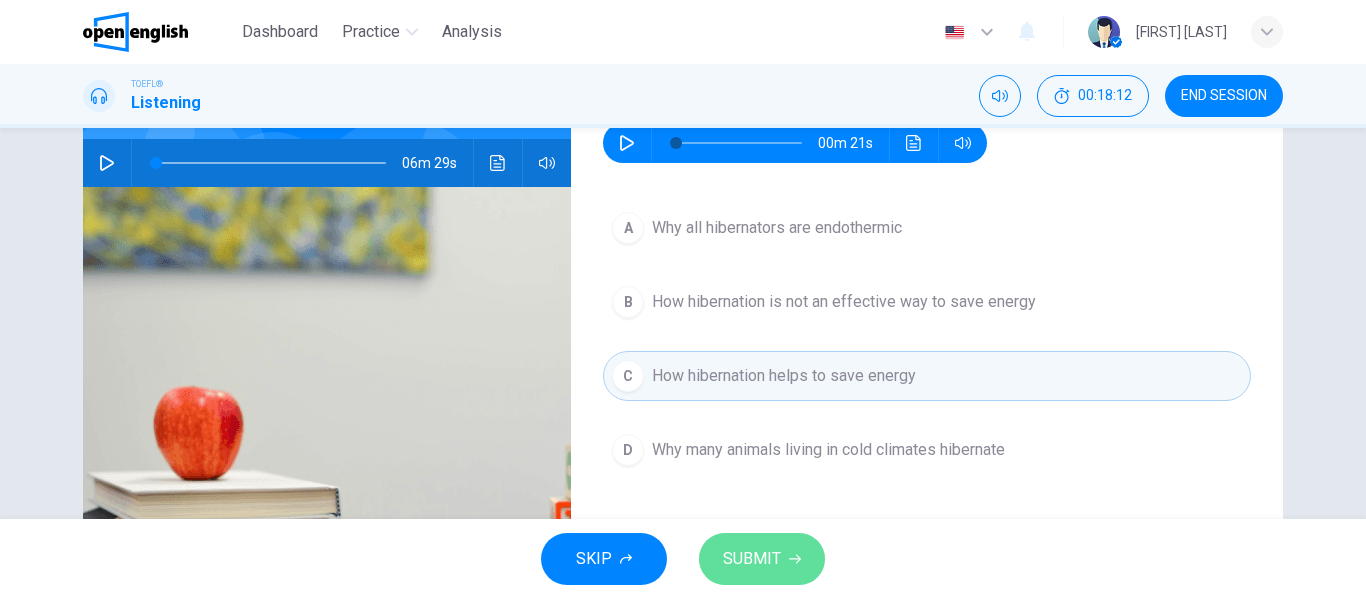 click on "SUBMIT" at bounding box center (762, 559) 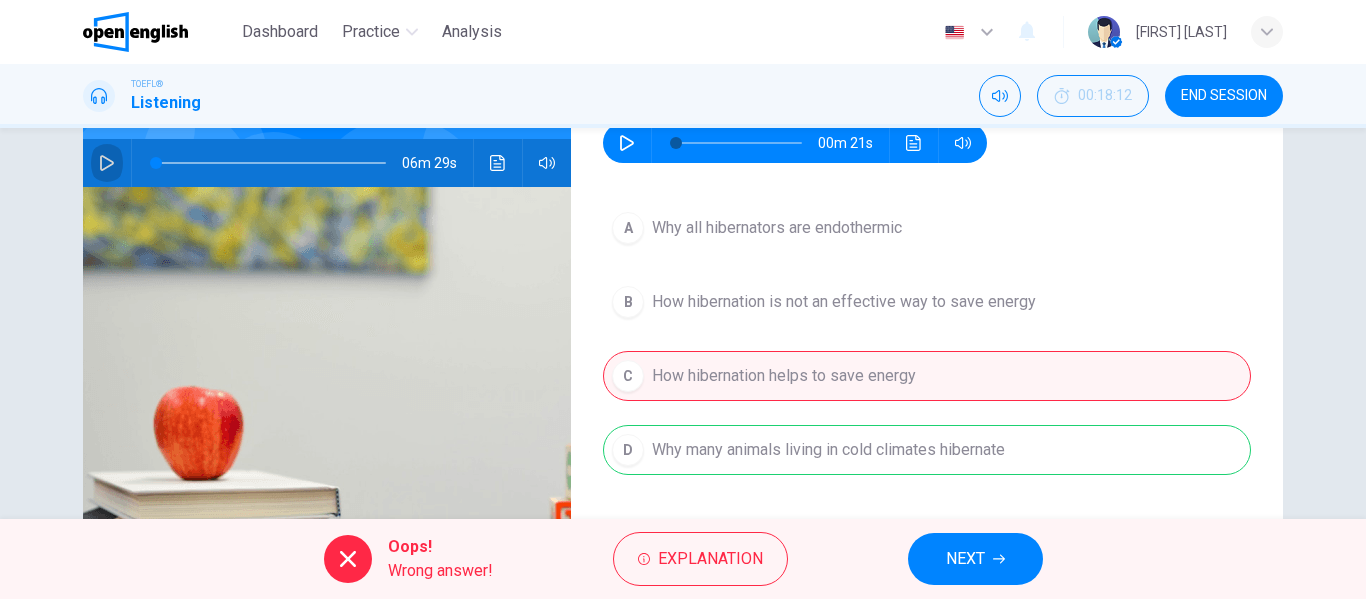 click at bounding box center (107, 163) 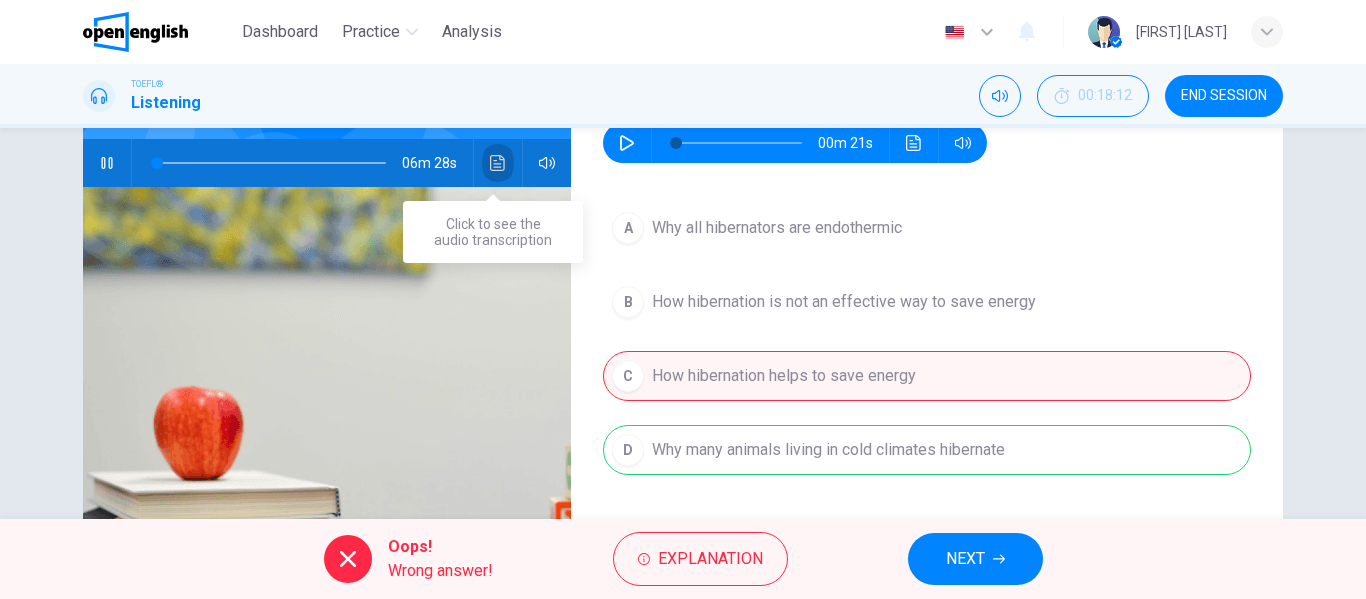 click at bounding box center (498, 163) 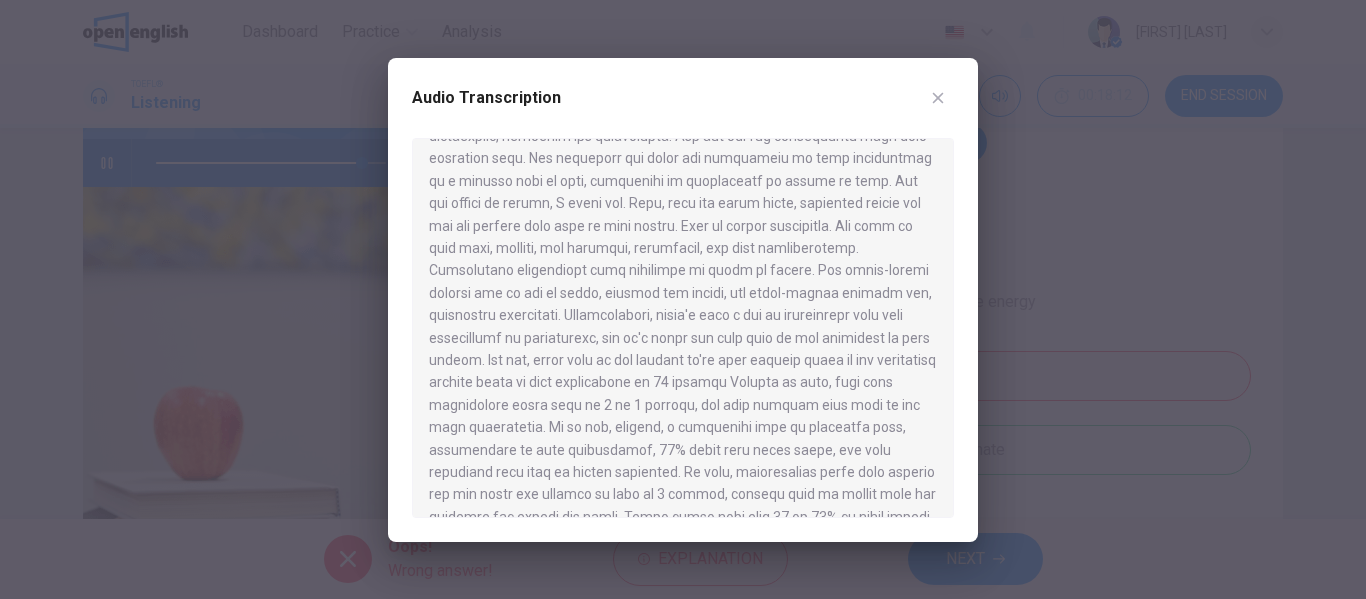 scroll, scrollTop: 1243, scrollLeft: 0, axis: vertical 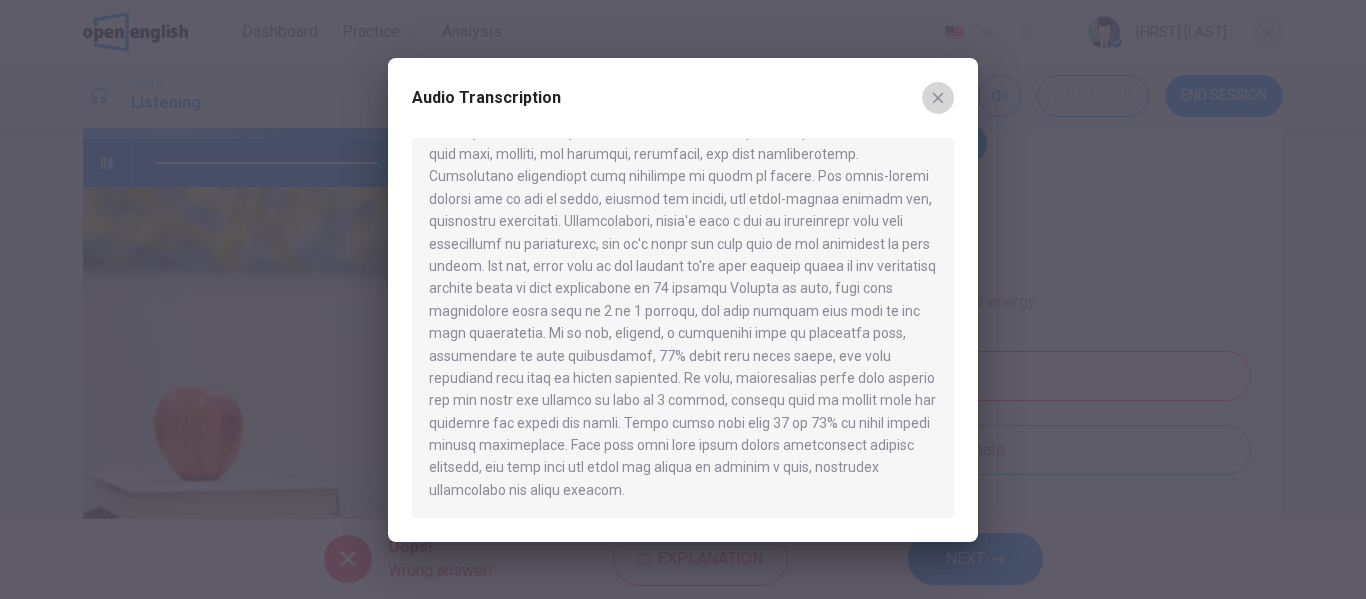 click at bounding box center [938, 98] 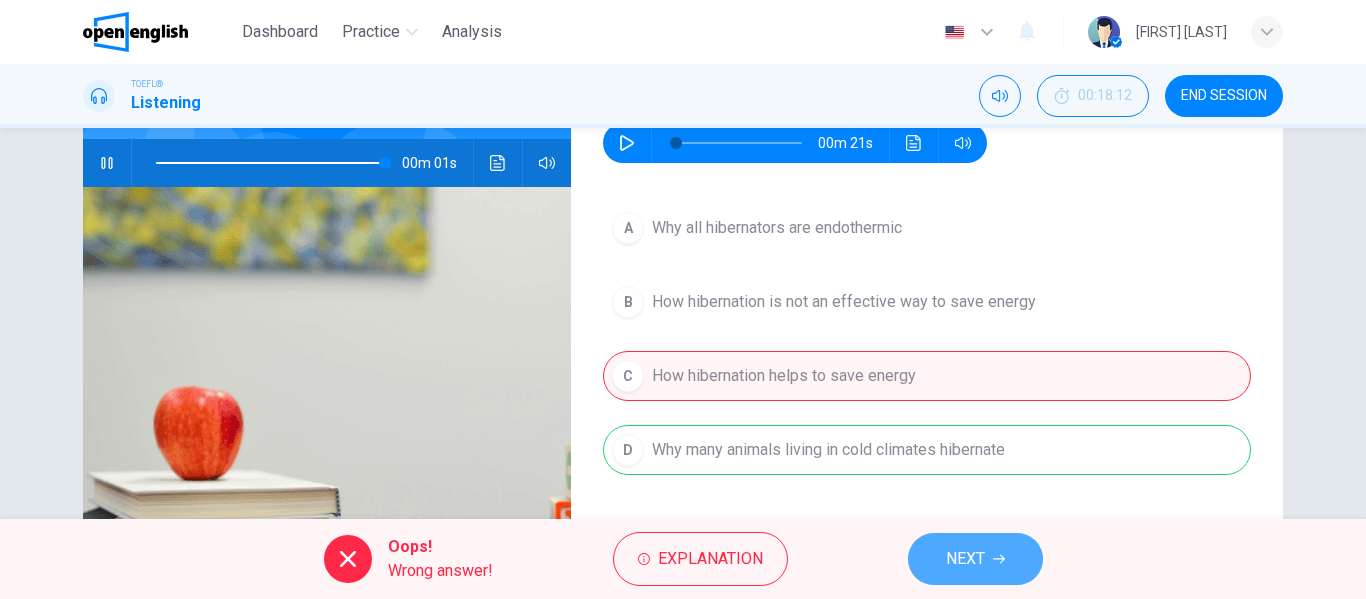 click on "NEXT" at bounding box center (965, 559) 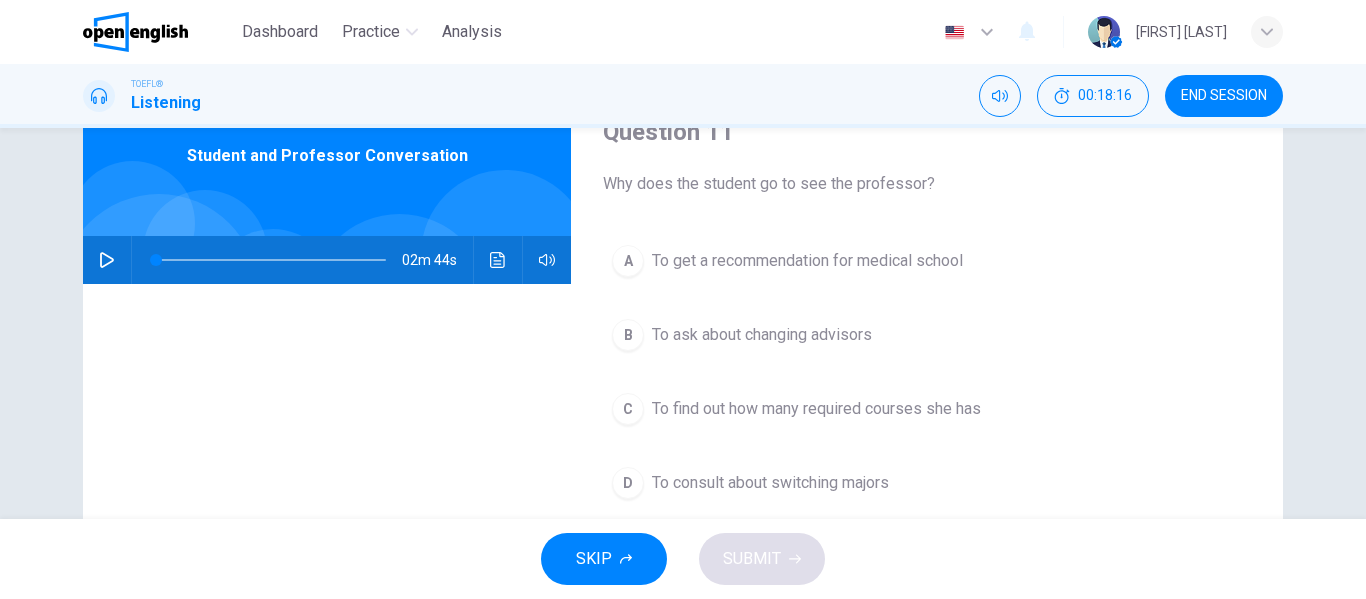 scroll, scrollTop: 96, scrollLeft: 0, axis: vertical 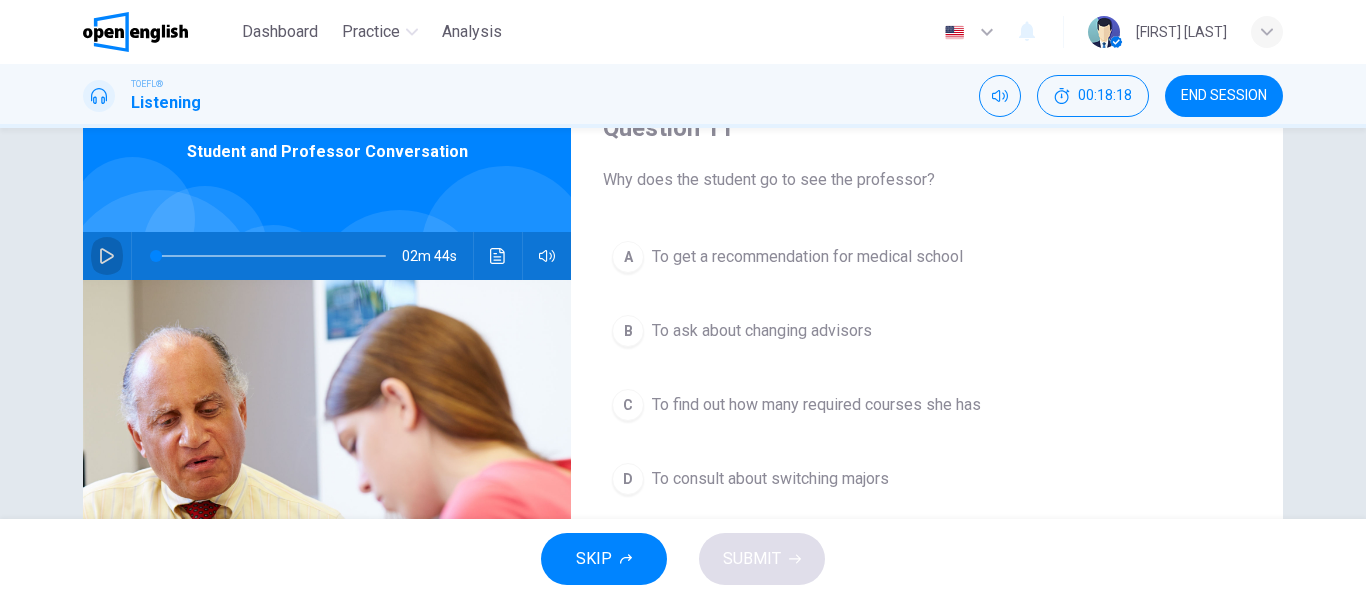 click at bounding box center [107, 256] 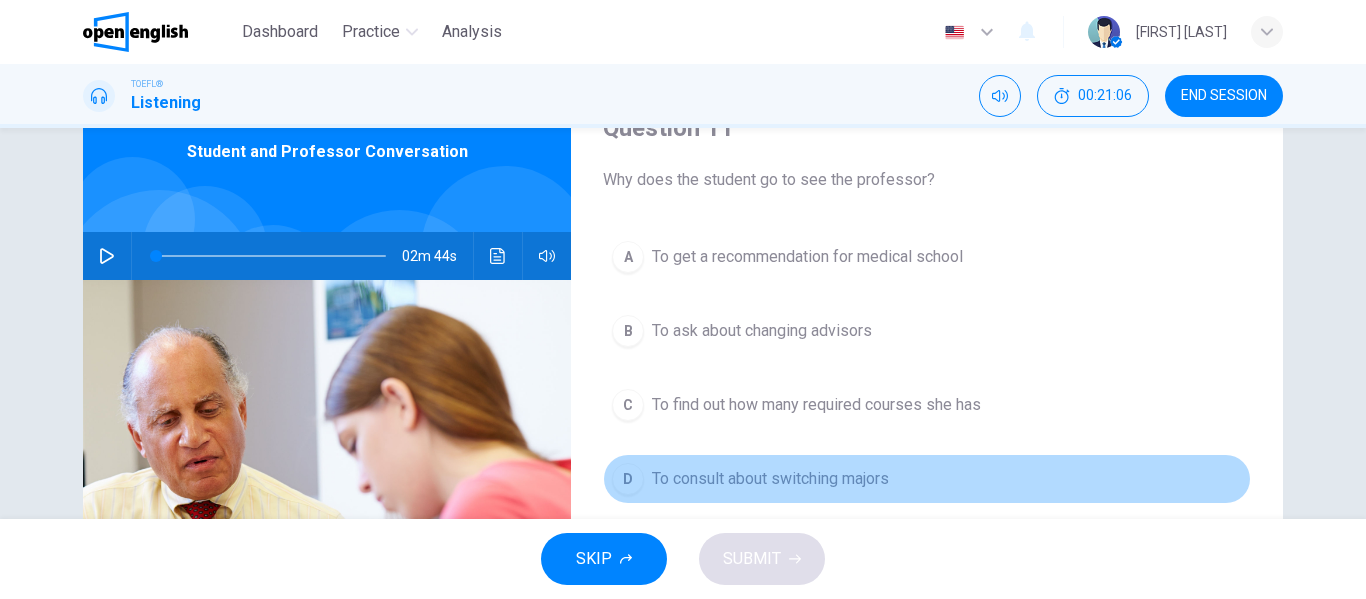 click on "To consult about switching majors" at bounding box center (807, 257) 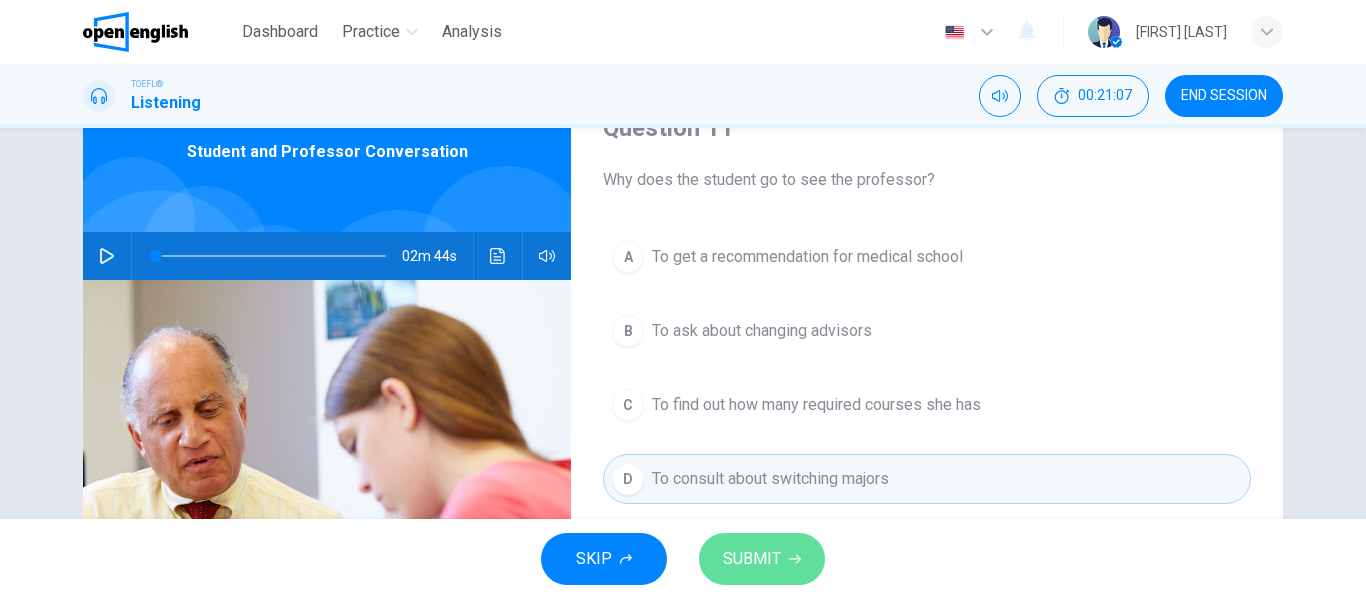 click on "SUBMIT" at bounding box center (762, 559) 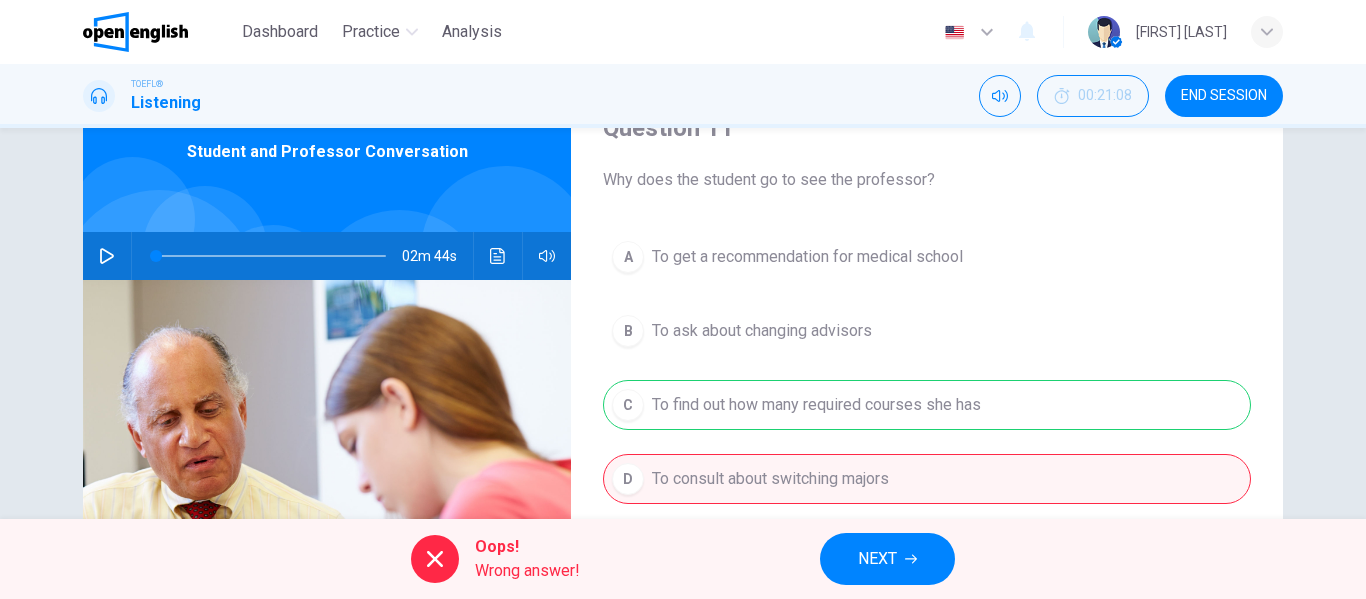 scroll, scrollTop: 75, scrollLeft: 0, axis: vertical 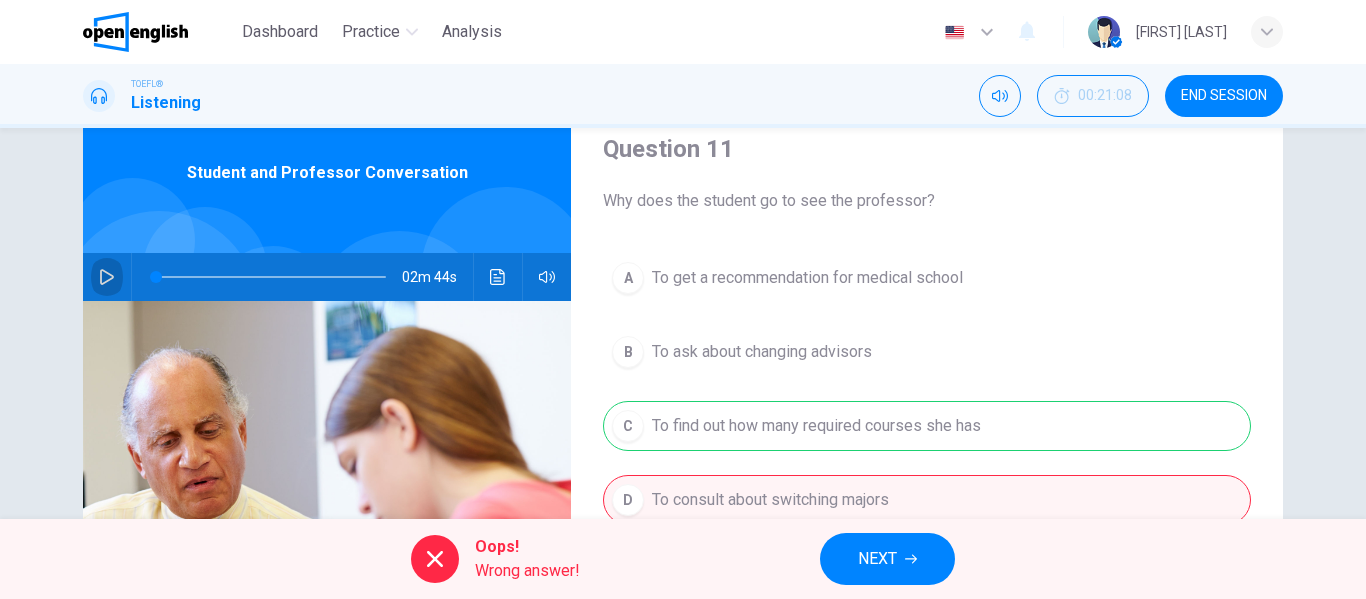 click at bounding box center (107, 277) 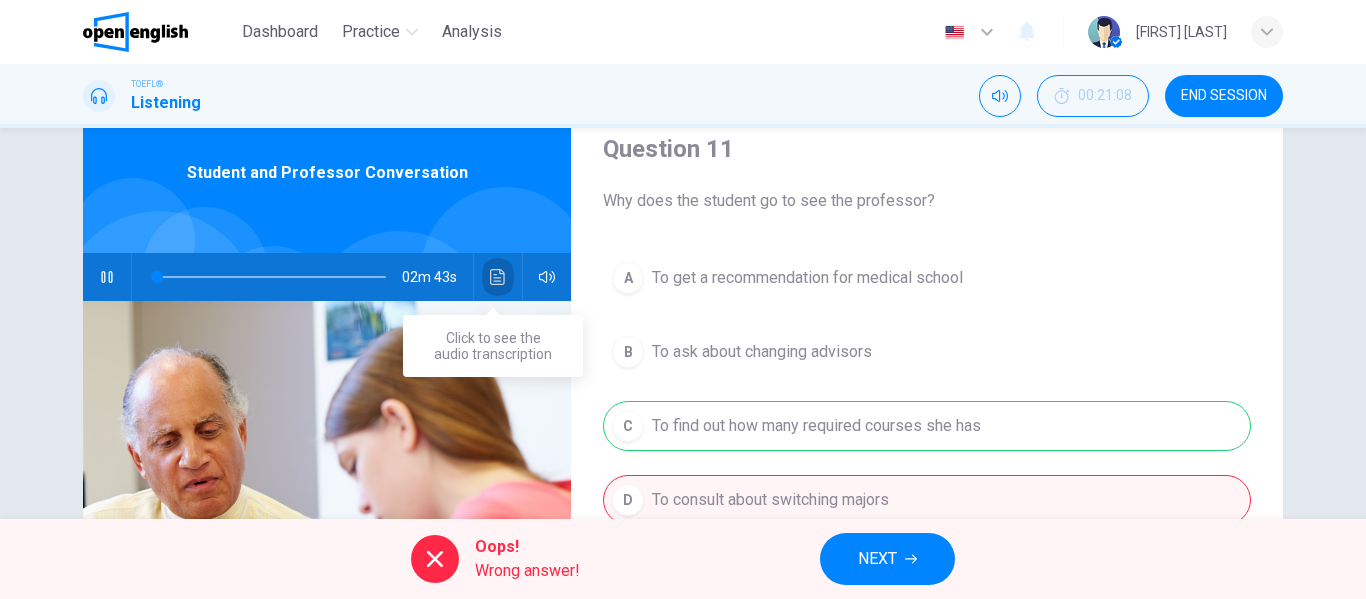 click at bounding box center (498, 277) 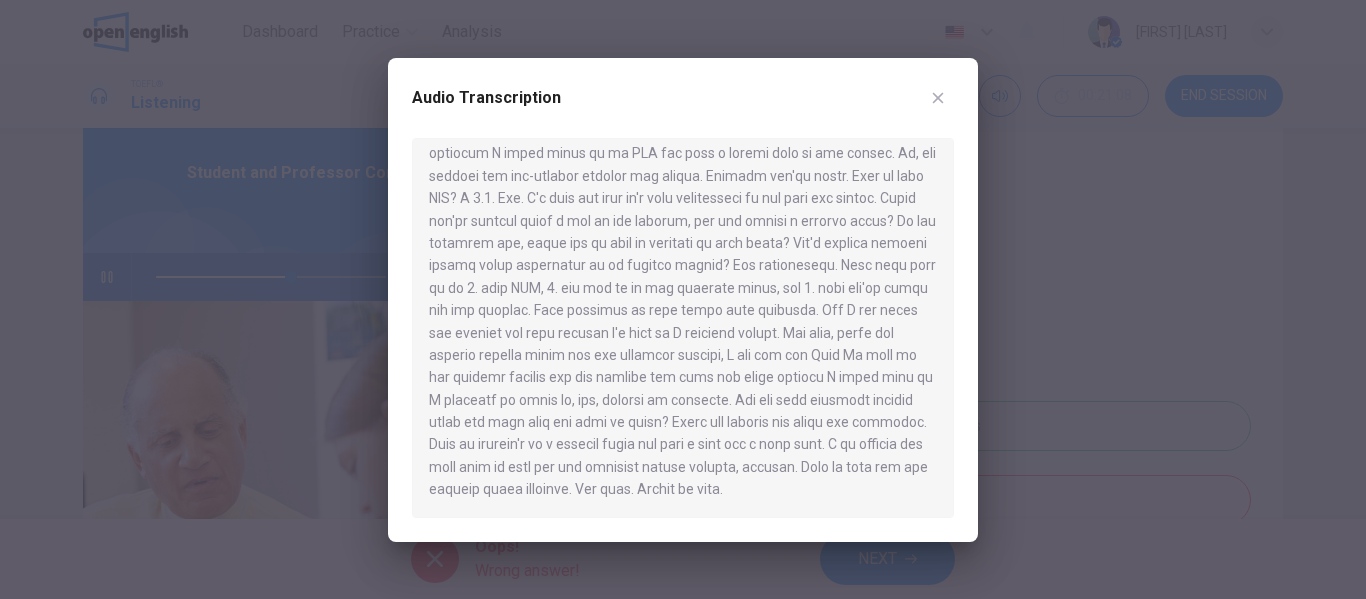 scroll, scrollTop: 258, scrollLeft: 0, axis: vertical 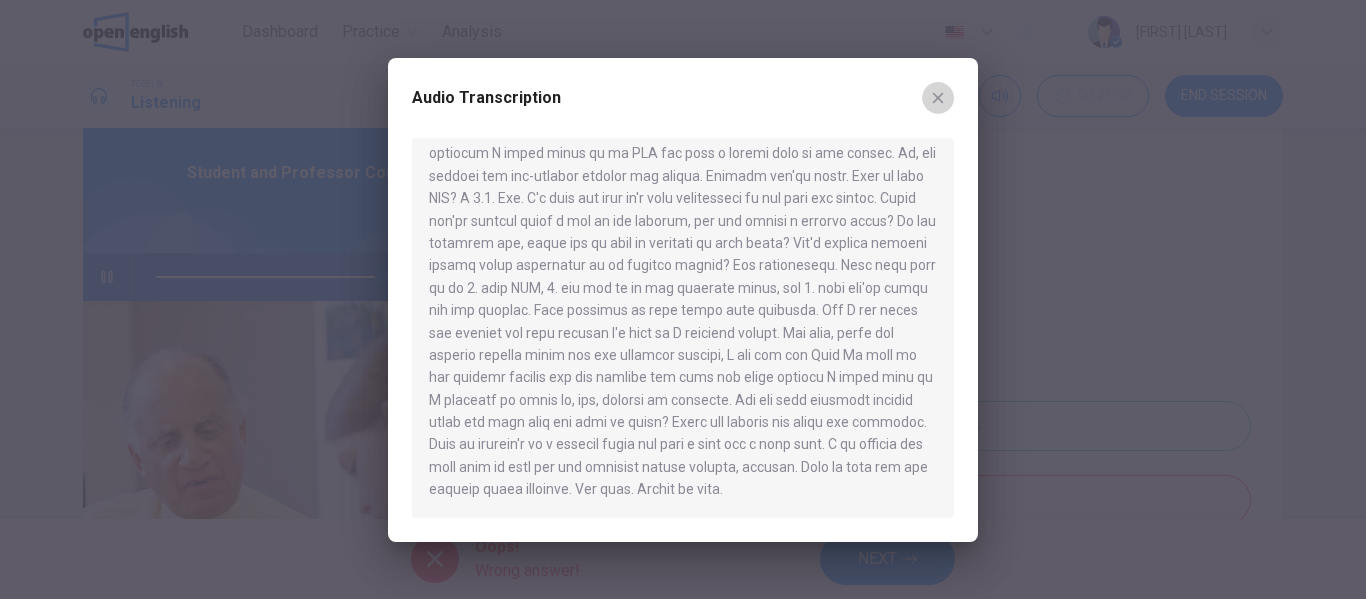 click at bounding box center (938, 98) 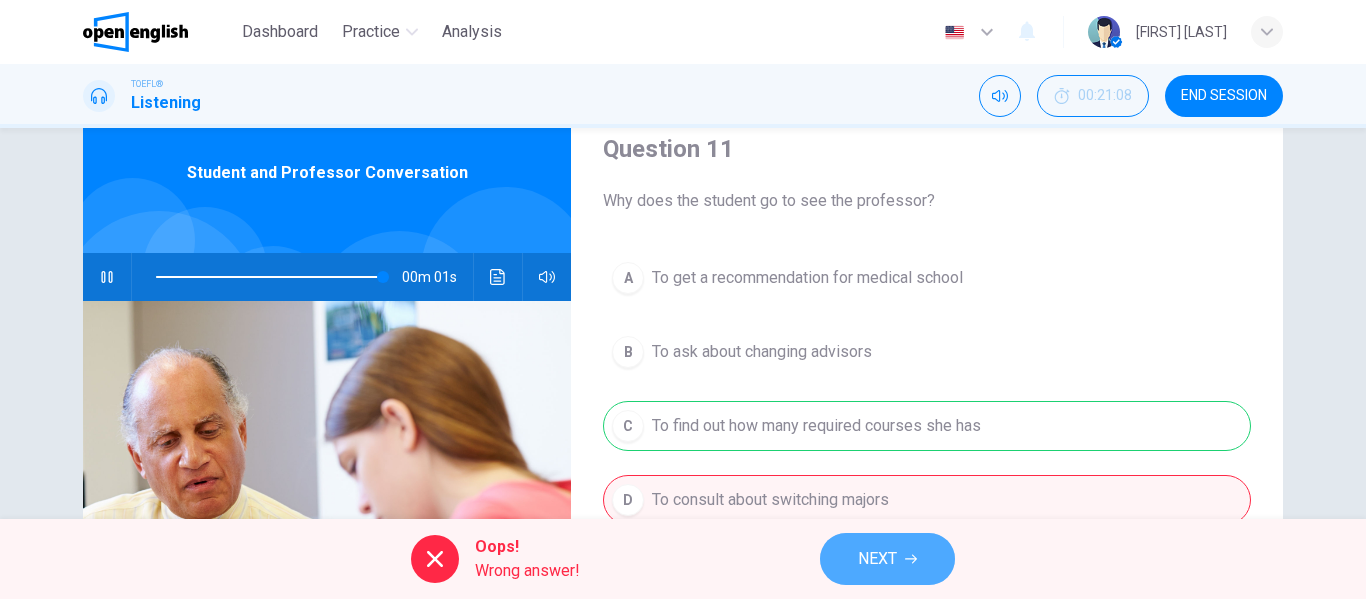 click on "NEXT" at bounding box center [887, 559] 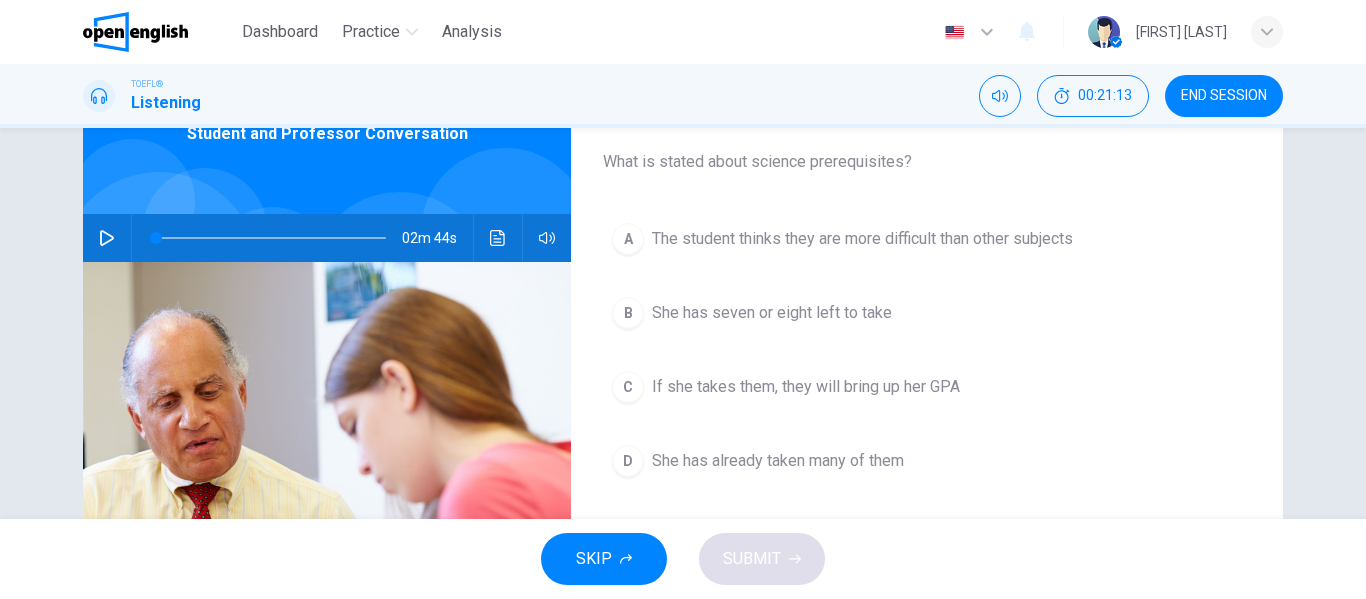 scroll, scrollTop: 116, scrollLeft: 0, axis: vertical 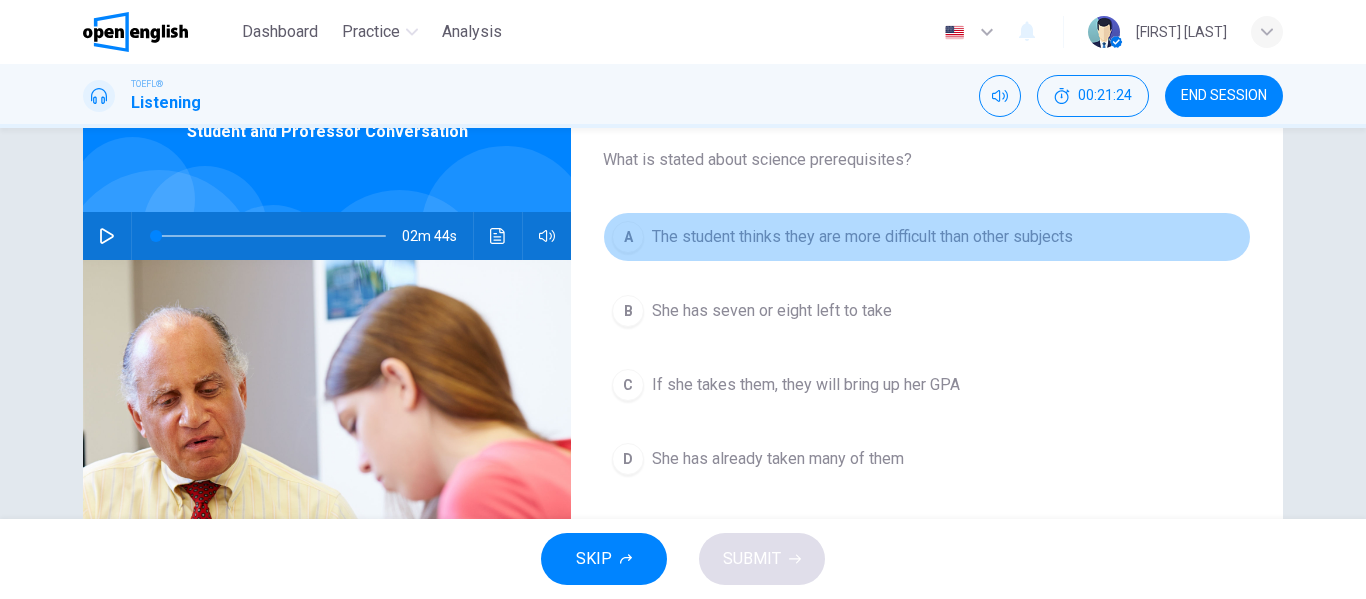 click on "The student thinks they are more difficult than other subjects" at bounding box center (862, 237) 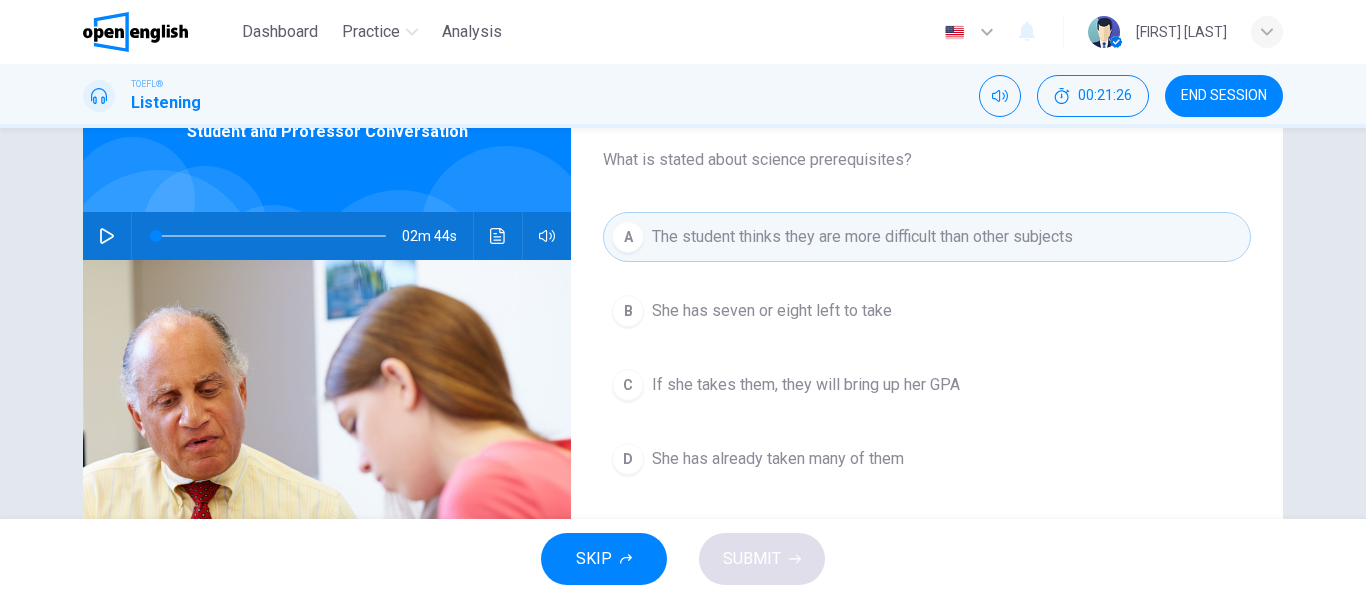 click on "SKIP SUBMIT" at bounding box center (683, 559) 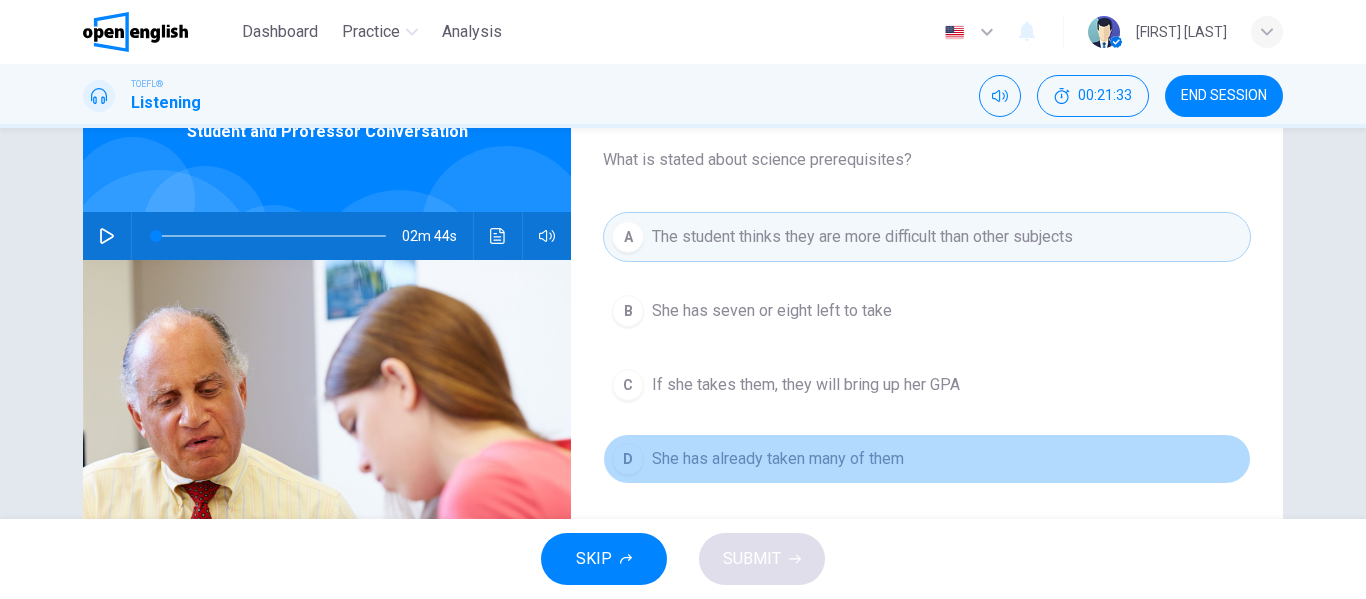 click on "She has already taken many of them" at bounding box center (772, 311) 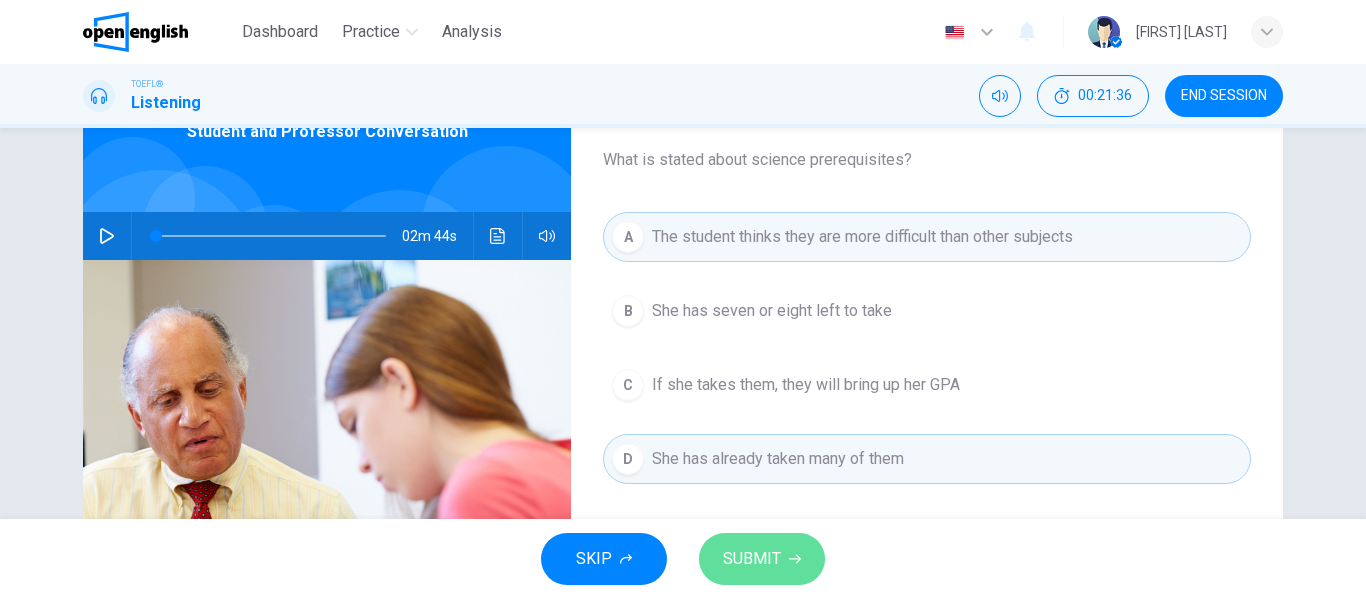 click on "SUBMIT" at bounding box center (752, 559) 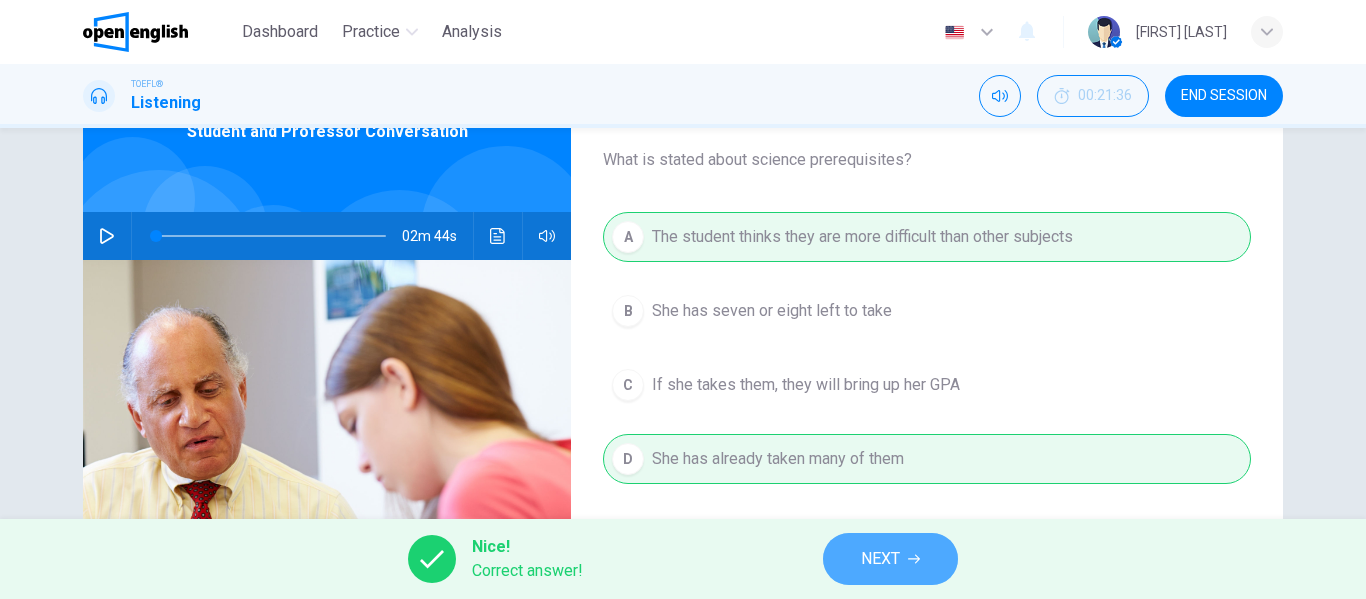 click on "NEXT" at bounding box center [880, 559] 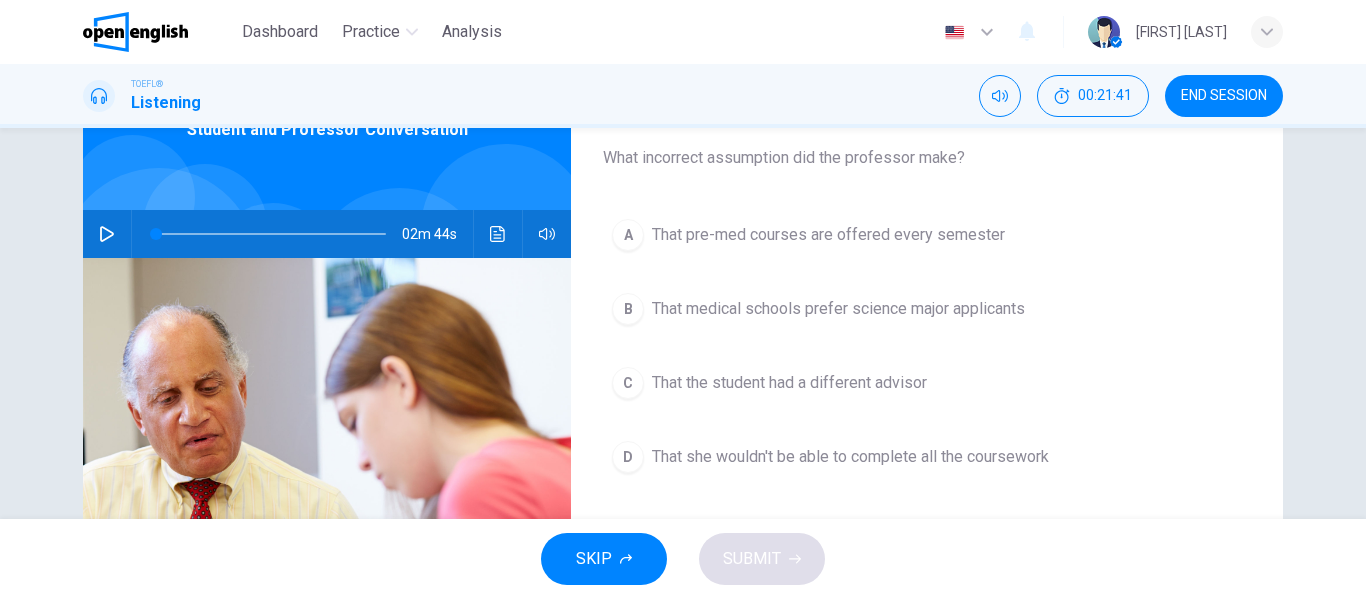 scroll, scrollTop: 126, scrollLeft: 0, axis: vertical 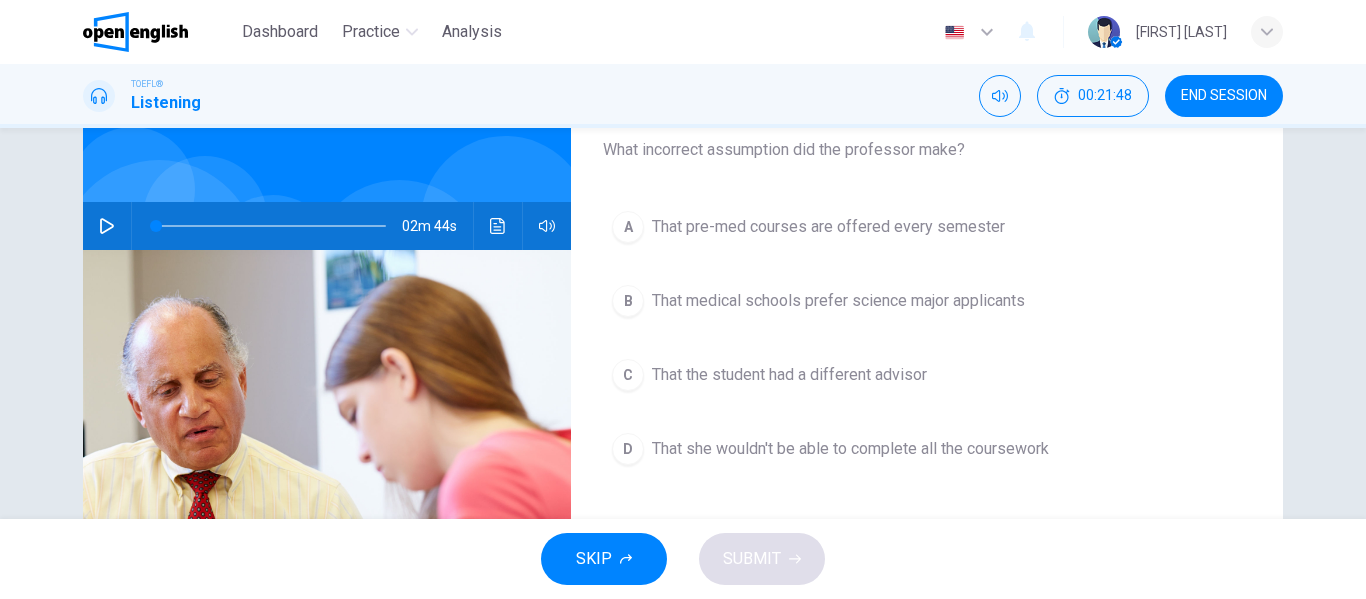 click on "That medical schools prefer science major applicants" at bounding box center [828, 227] 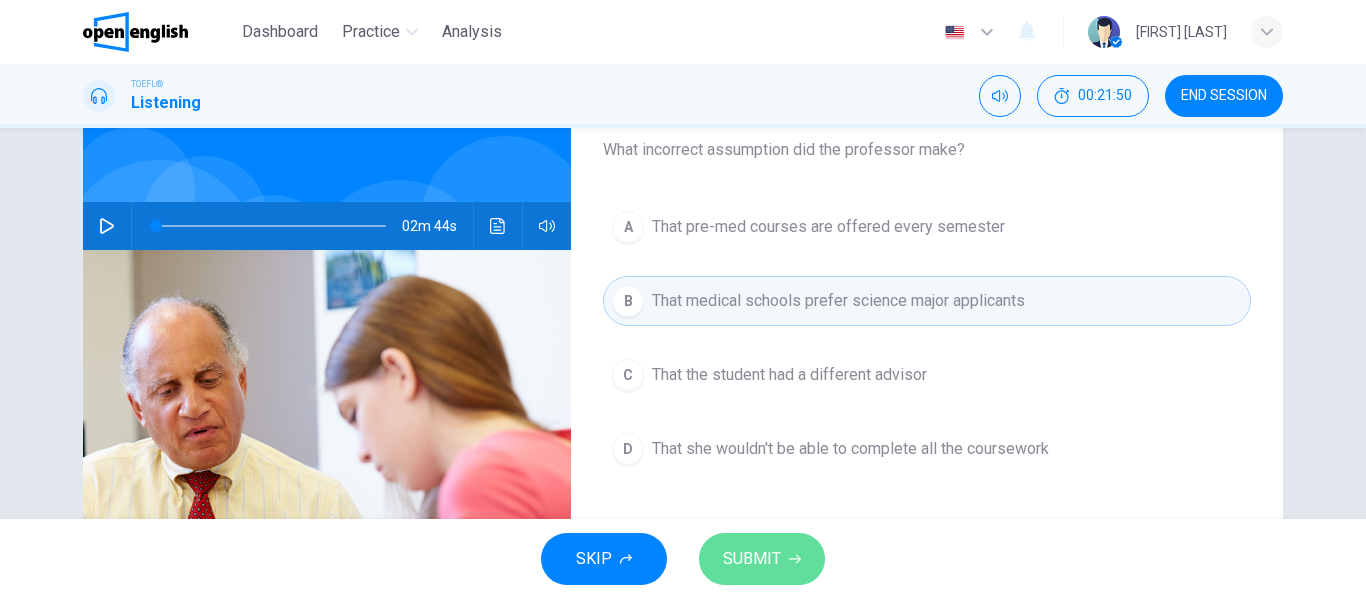 click on "SUBMIT" at bounding box center (752, 559) 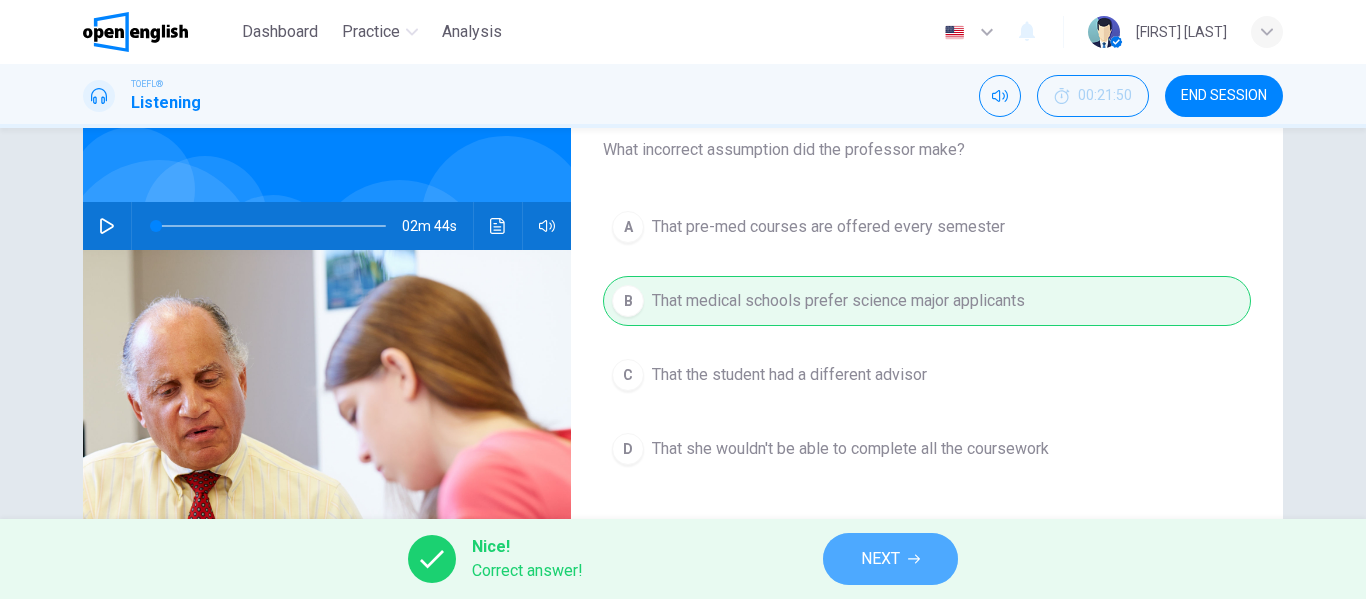 click on "NEXT" at bounding box center [880, 559] 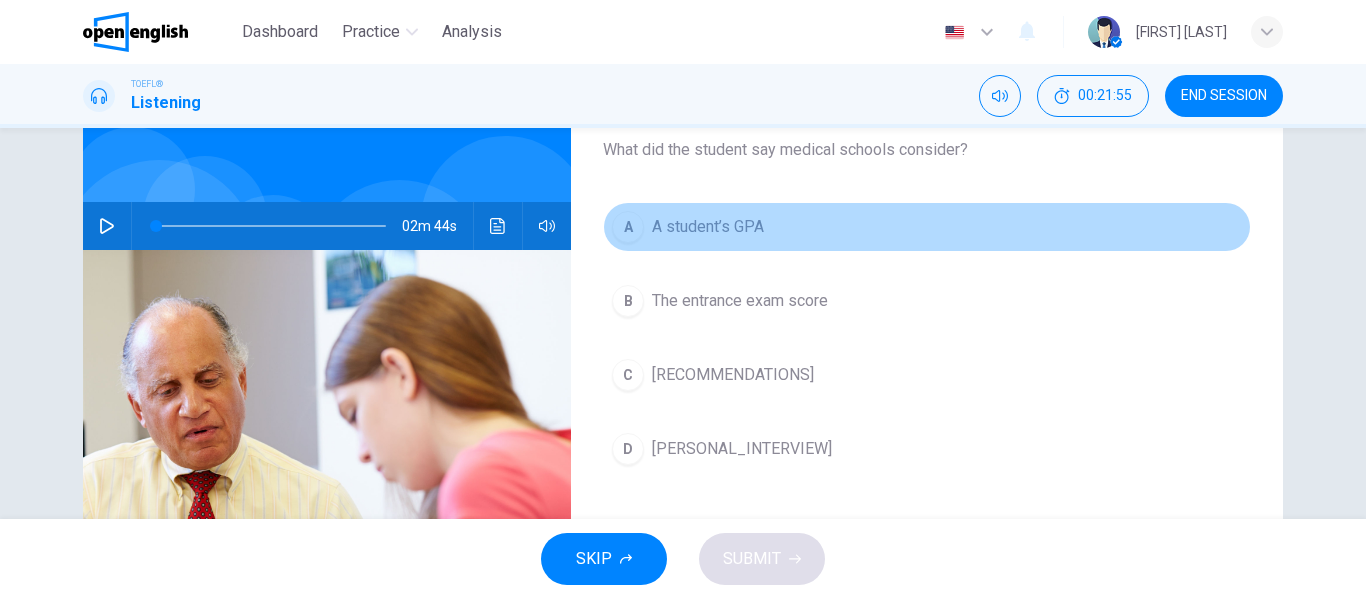 click on "A A student’s GPA" at bounding box center [927, 227] 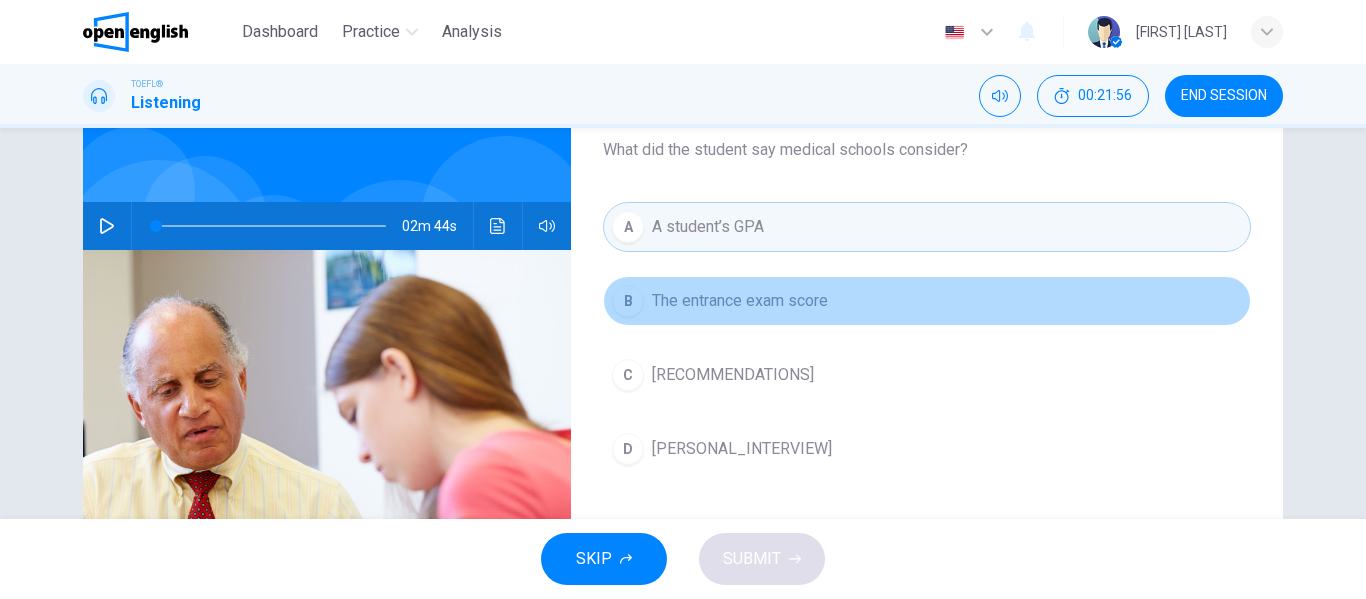 click on "The entrance exam score" at bounding box center (740, 301) 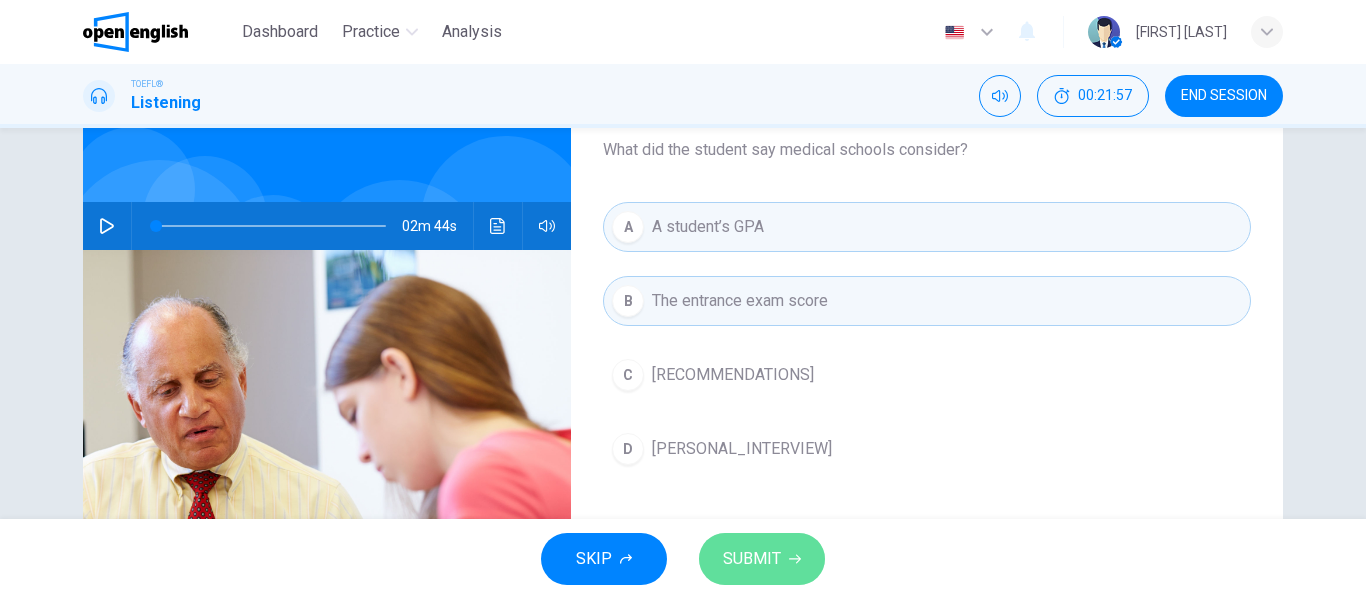 click on "SUBMIT" at bounding box center [752, 559] 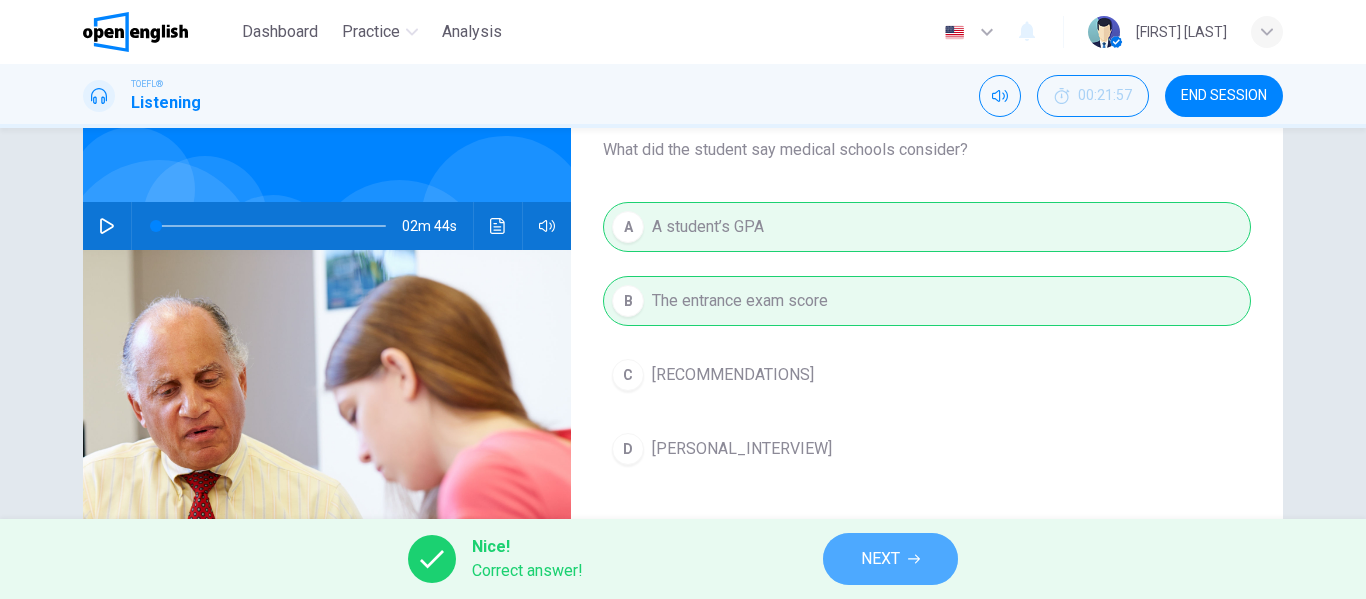 click on "NEXT" at bounding box center (880, 559) 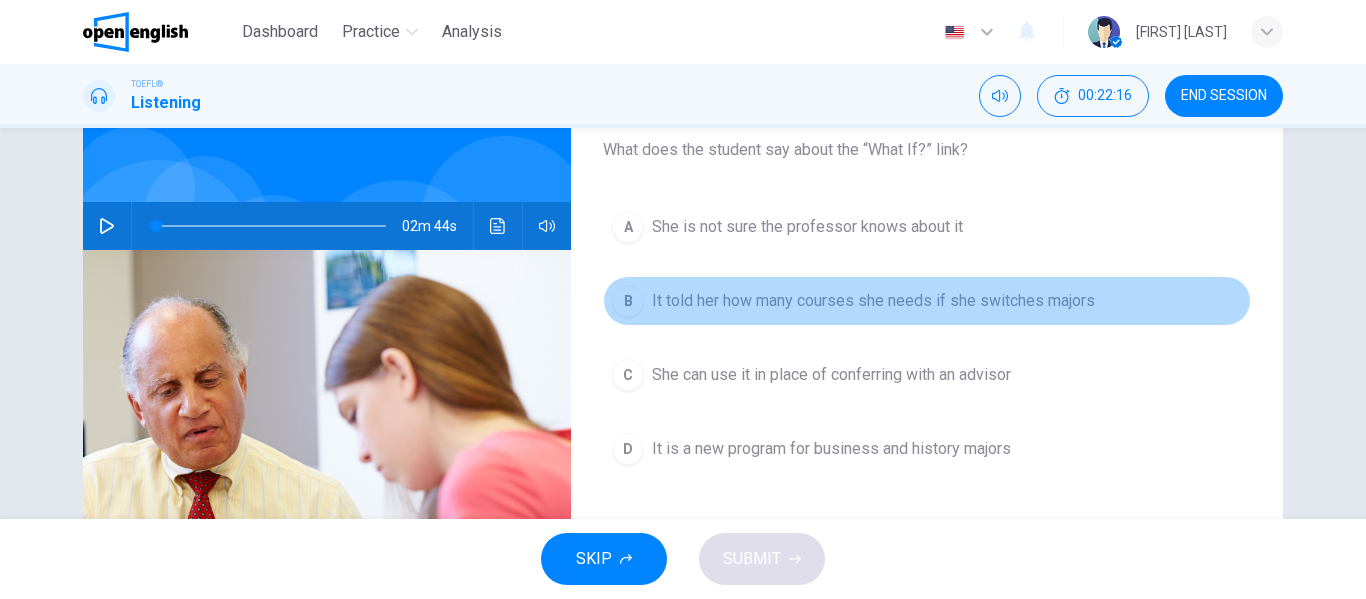 click on "B It told her how many courses she needs if she switches majors" at bounding box center (927, 301) 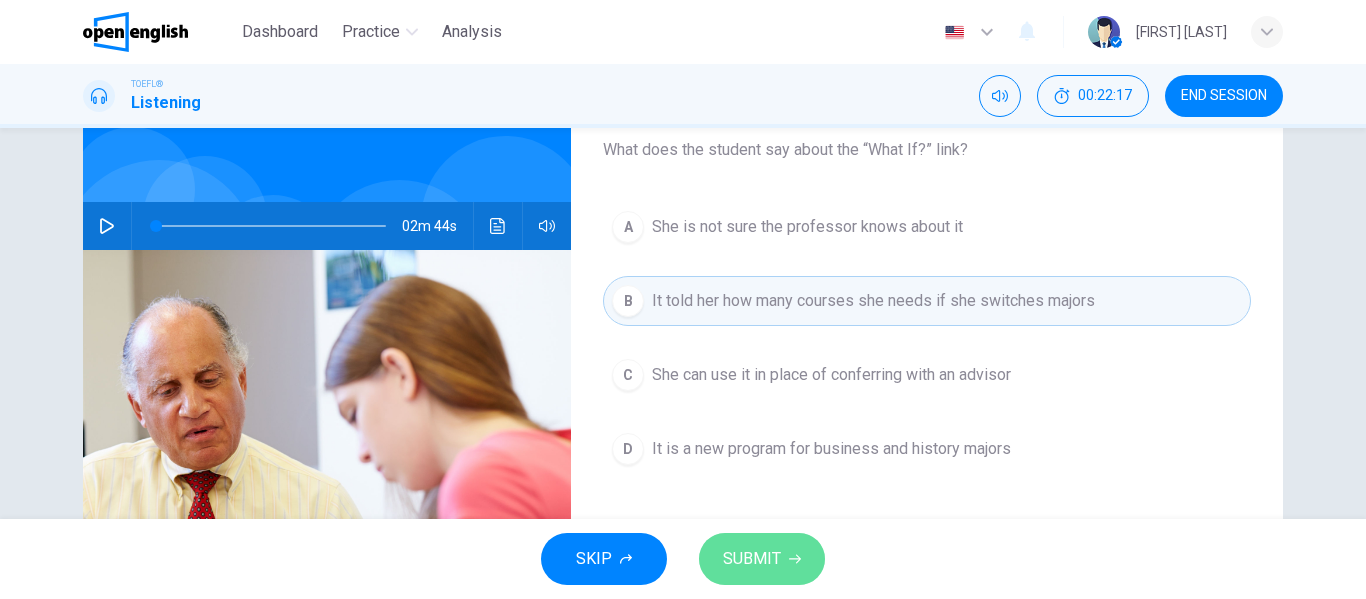 click on "SUBMIT" at bounding box center (762, 559) 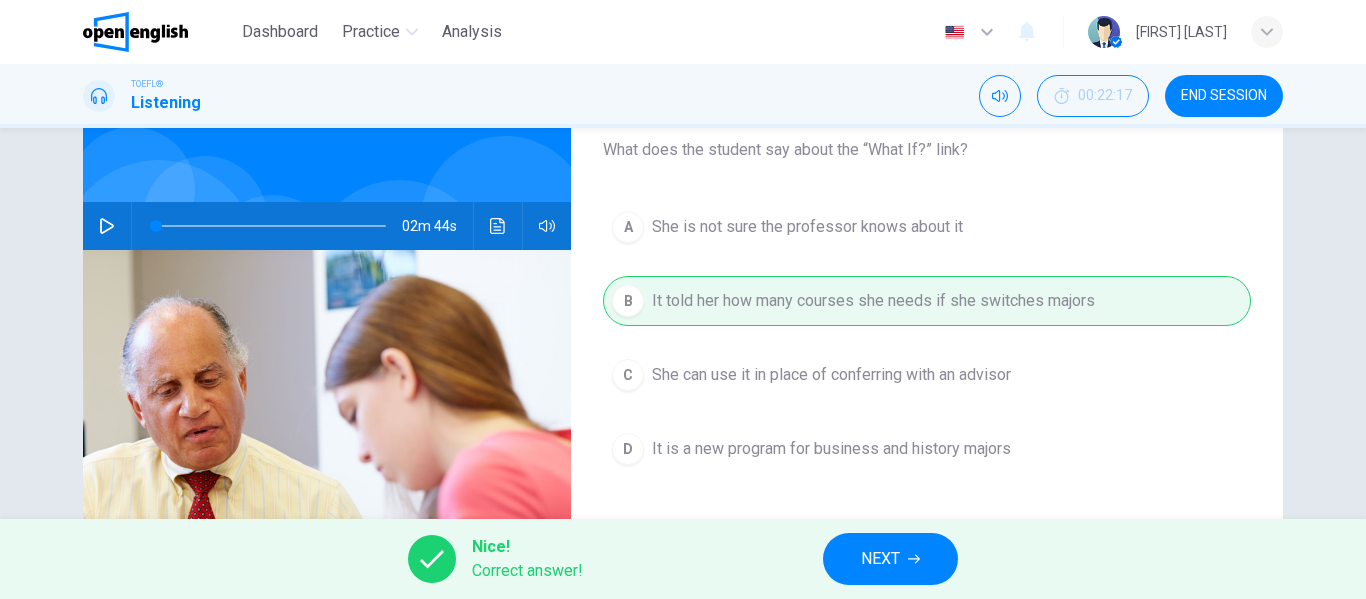 click on "NEXT" at bounding box center [890, 559] 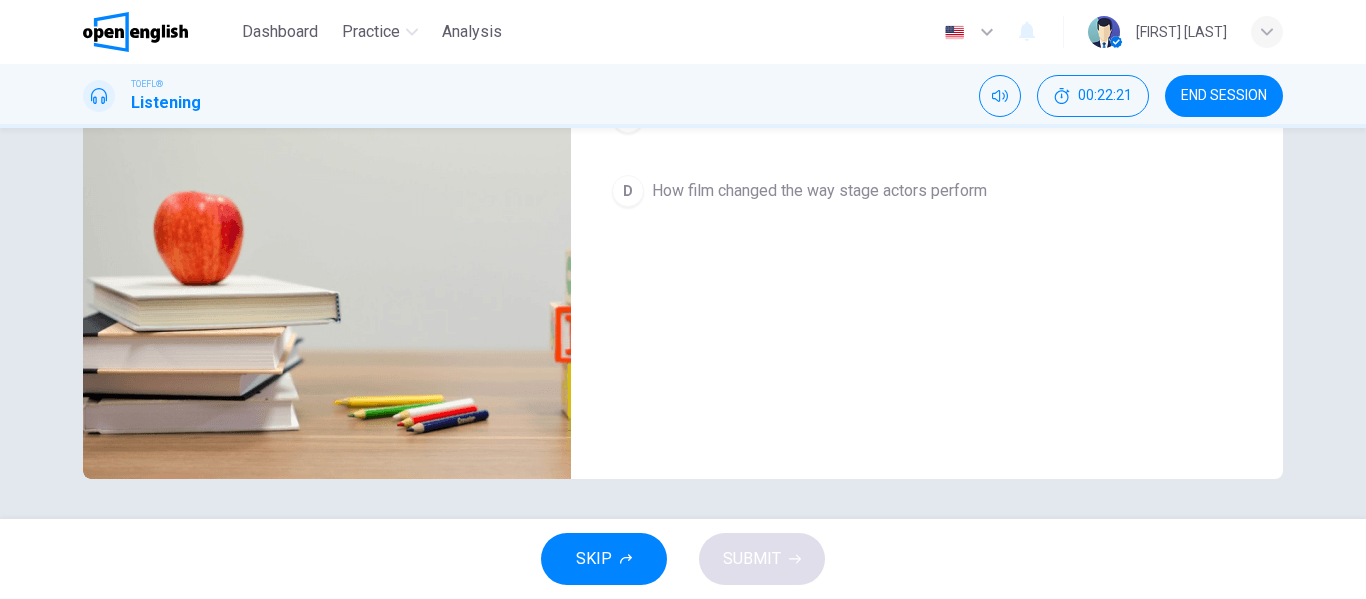 scroll, scrollTop: 0, scrollLeft: 0, axis: both 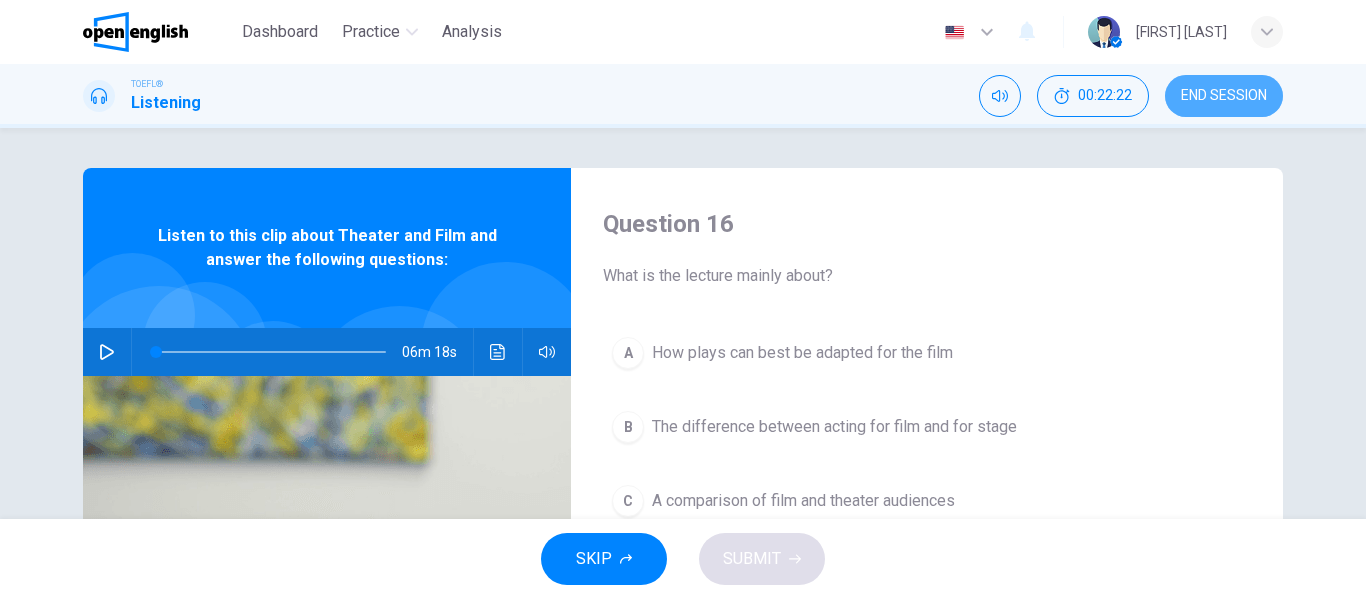 click on "END SESSION" at bounding box center (1224, 96) 